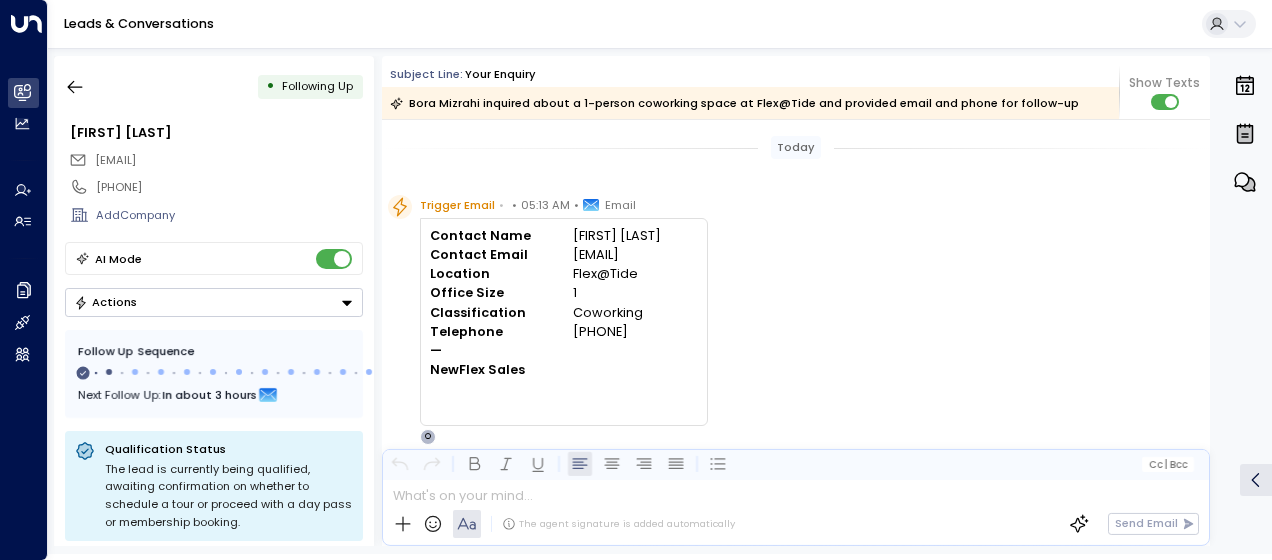scroll, scrollTop: 0, scrollLeft: 0, axis: both 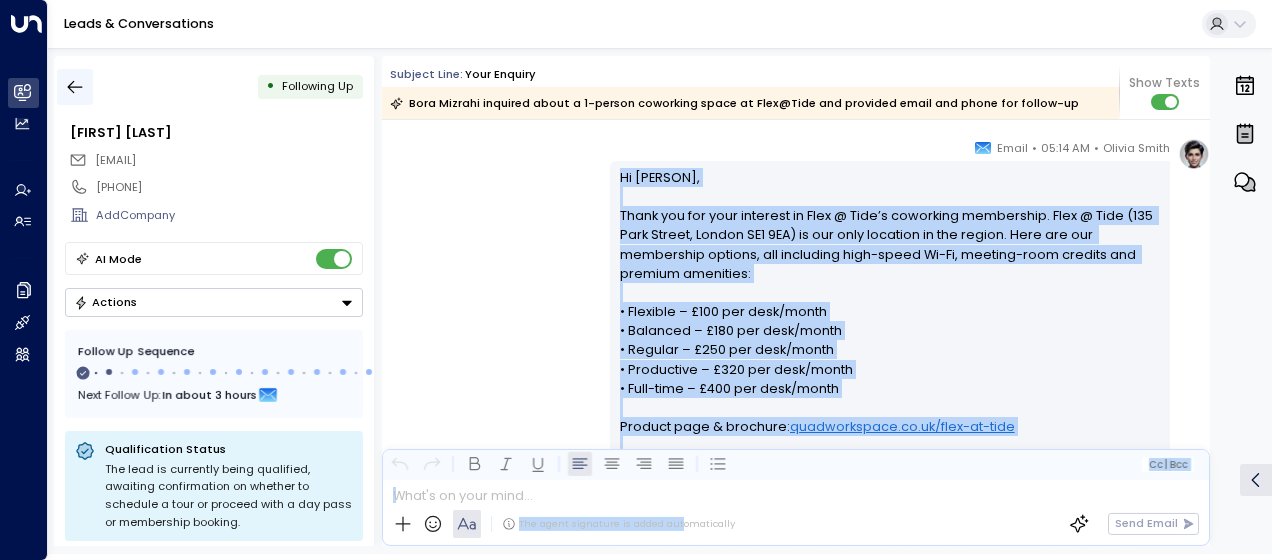 click 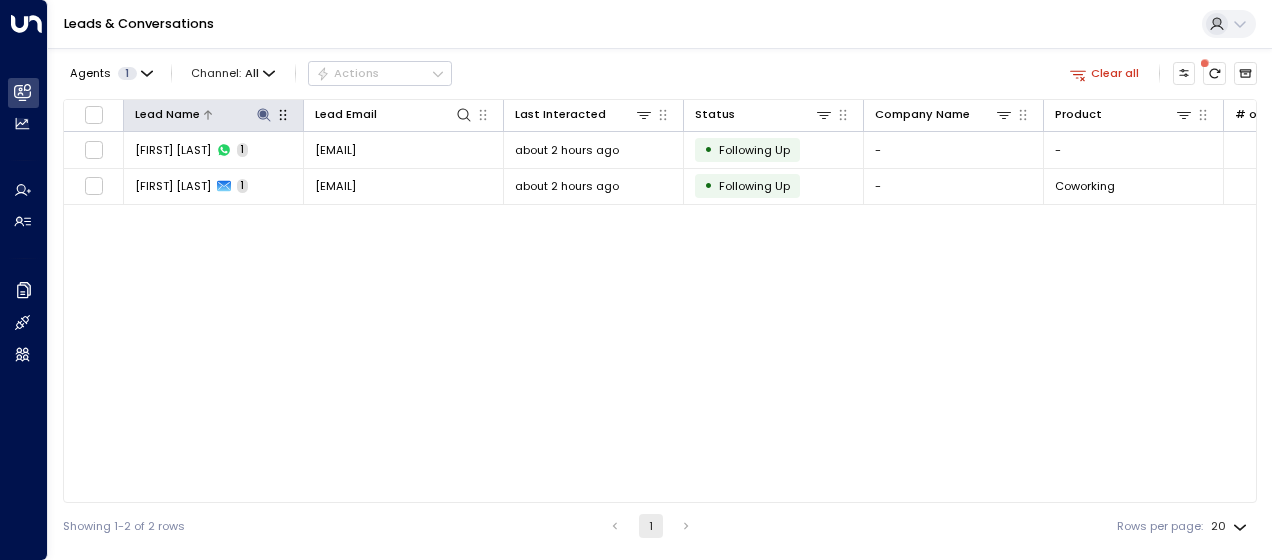 click 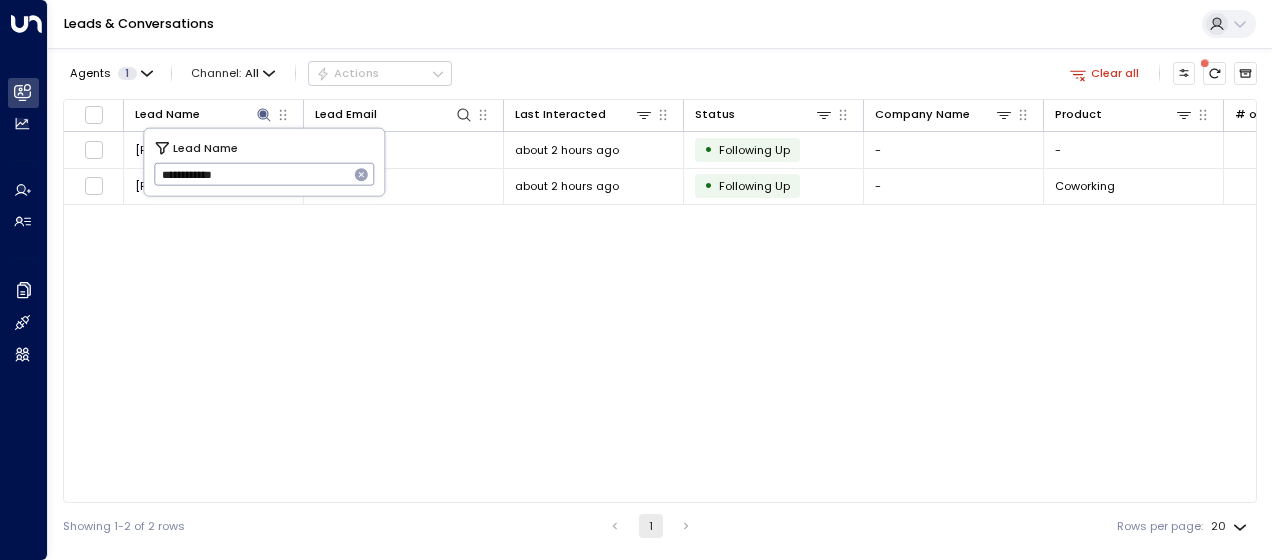drag, startPoint x: 161, startPoint y: 175, endPoint x: 256, endPoint y: 177, distance: 95.02105 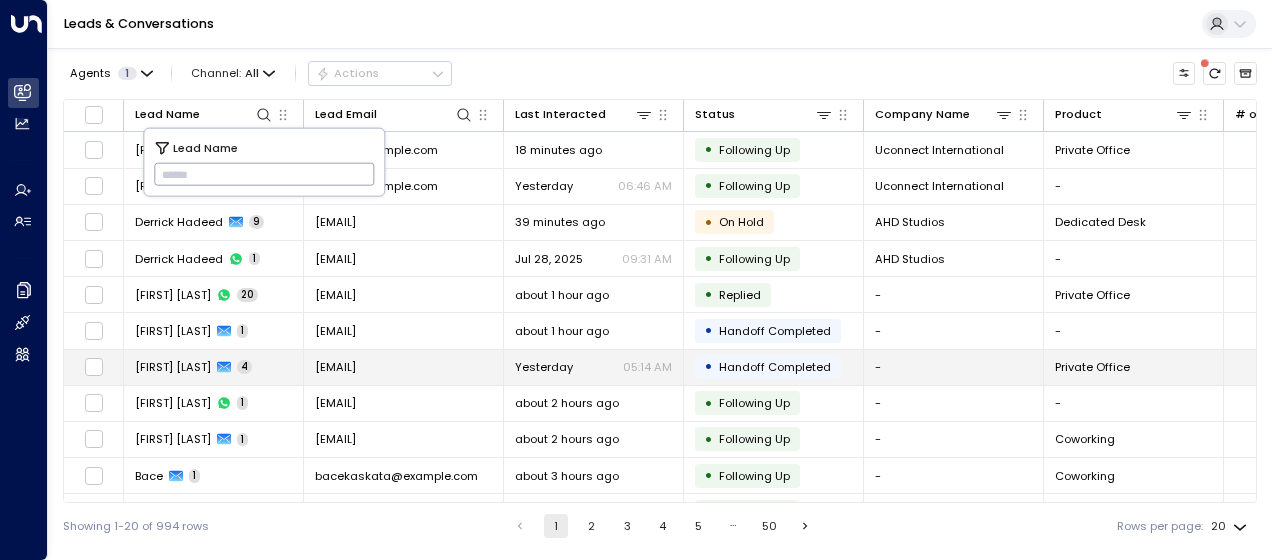 type on "**********" 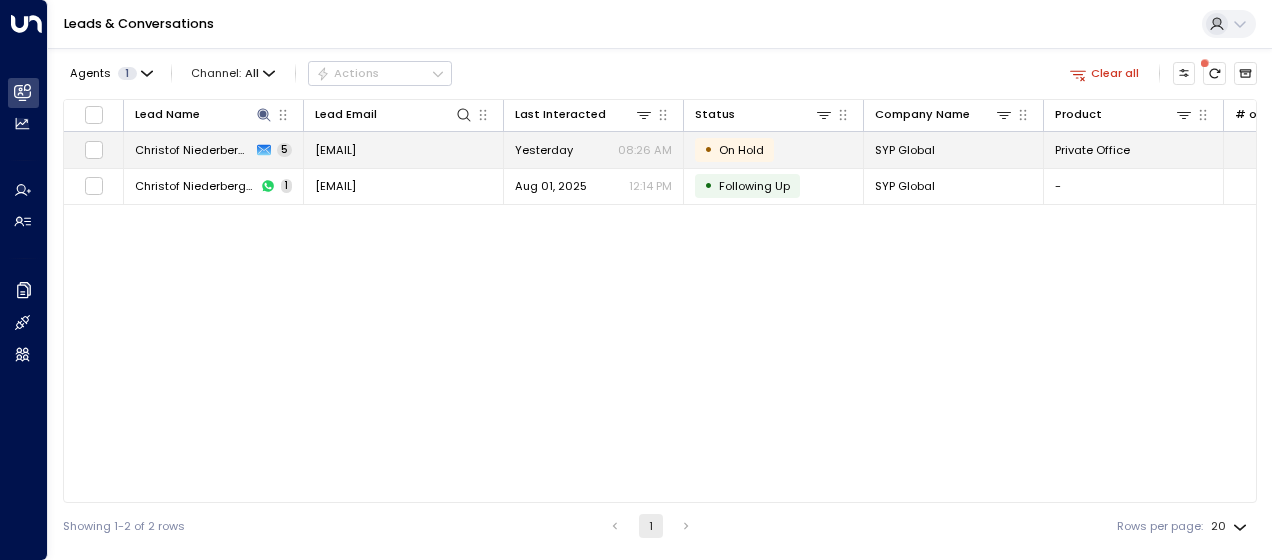 click on "[EMAIL]" at bounding box center [335, 150] 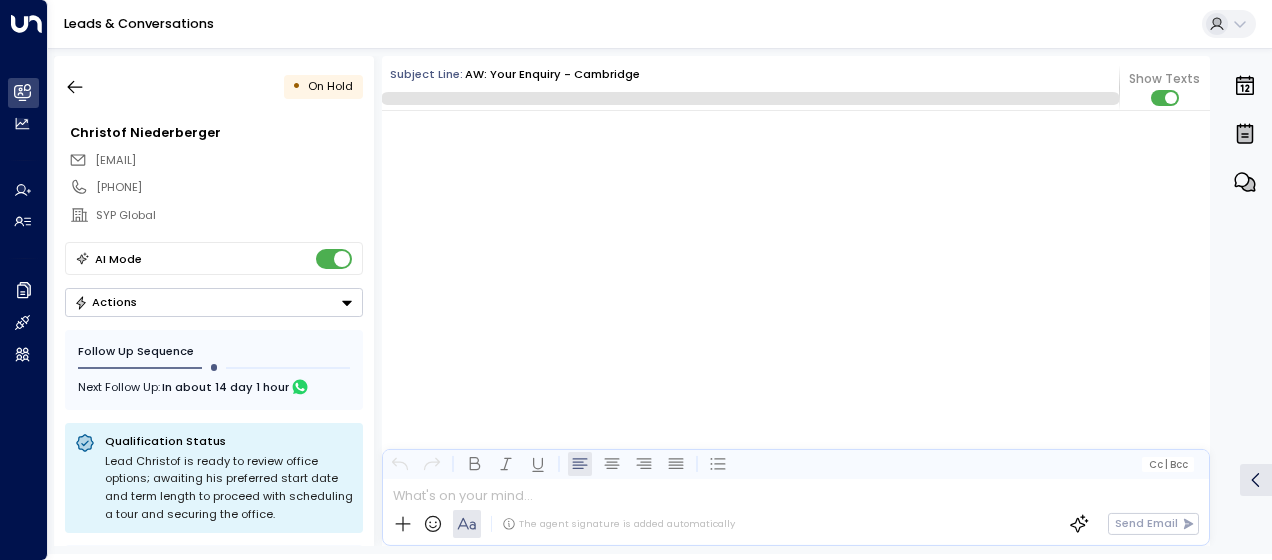 scroll, scrollTop: 2486, scrollLeft: 0, axis: vertical 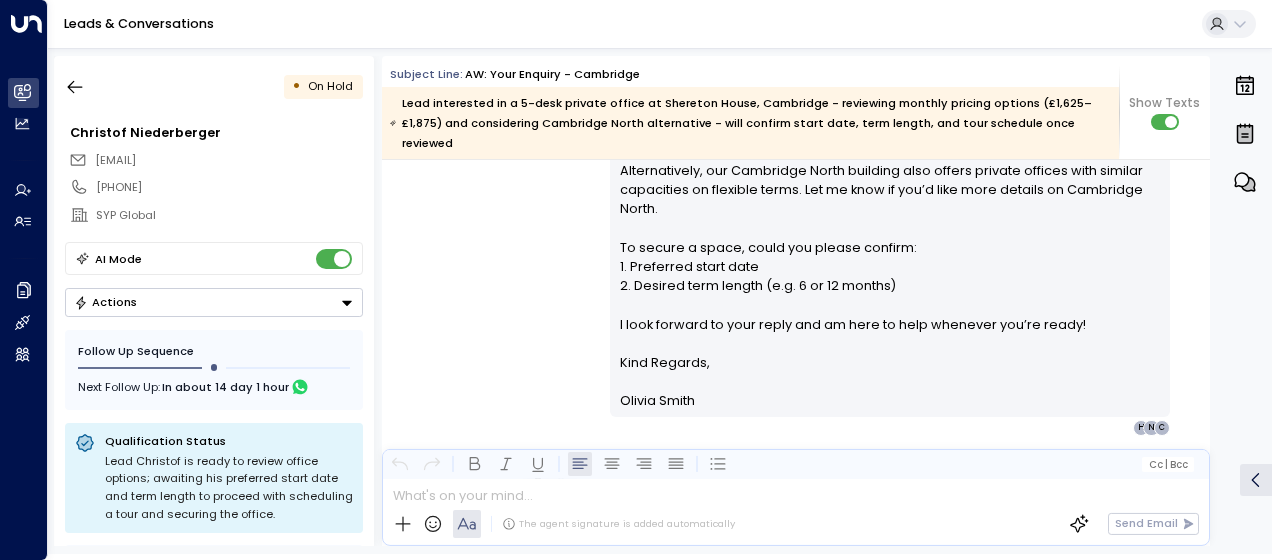 click on "Olivia Smith • 08:26 AM • Email Hi Christof, Thank you for your patience. Here are the details for our 5-desk private offices at Shereton House, Castle Park, Cambridge ([POSTCODE]): • £1,625/month (Capacity: 5 desks) • £1,750/month (Capacity: 5 desks) • £1,875/month (Capacity: 5 desks) Product page: Quad Cambridge Private Offices Brochure & photos: View gallery Alternatively, our Cambridge North building also offers private offices with similar capacities on flexible terms. Let me know if you’d like more details on Cambridge North. To secure a space, could you please confirm: 1. Preferred start date 2. Desired term length (e.g. 6 or 12 months) I look forward to your reply and am here to help whenever you’re ready! Kind Regards, Olivia Smith ________________________________________________________________________________________________________________________________________________________________________________________________________uniti_thread_id_fa082425-3474-4926-940b-cad42ee1d61d C N" at bounding box center (796, 168) 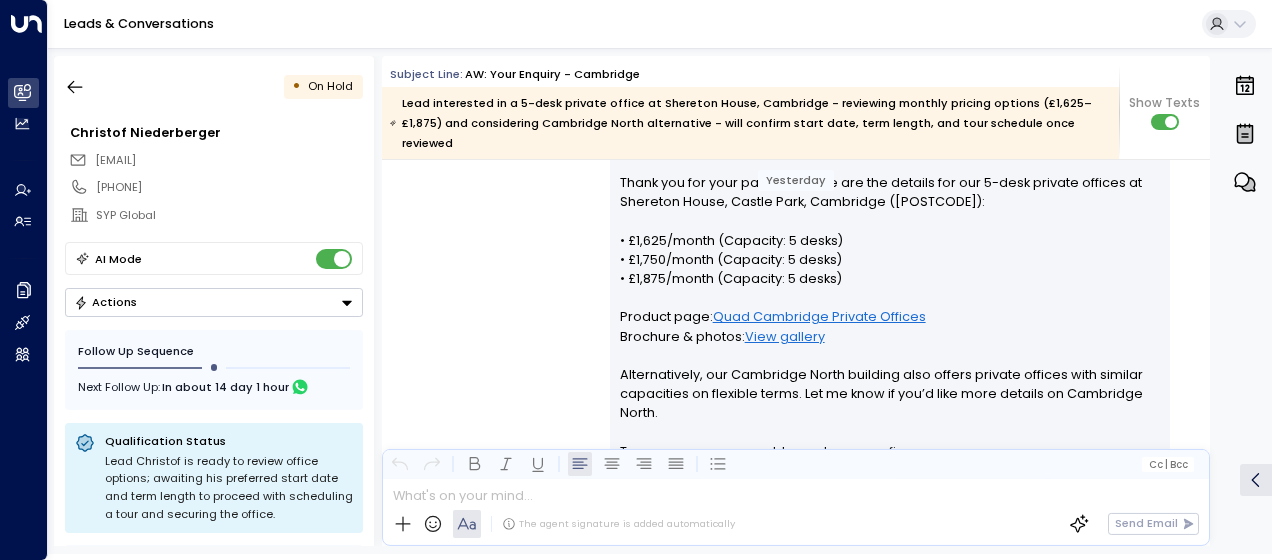 scroll, scrollTop: 1981, scrollLeft: 0, axis: vertical 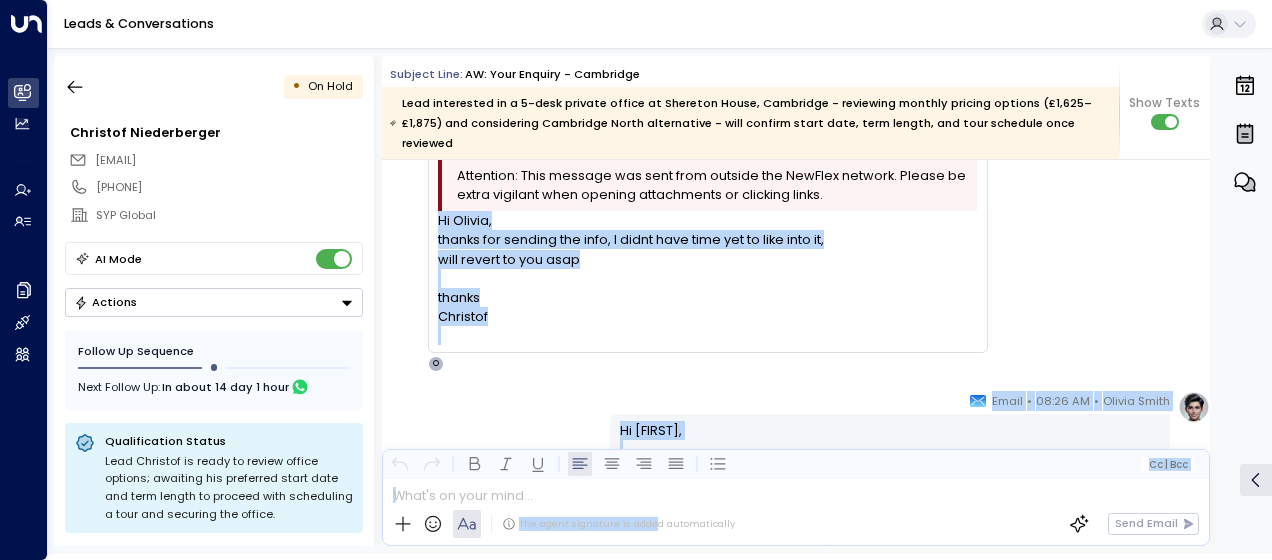 drag, startPoint x: 438, startPoint y: 200, endPoint x: 650, endPoint y: 524, distance: 387.19504 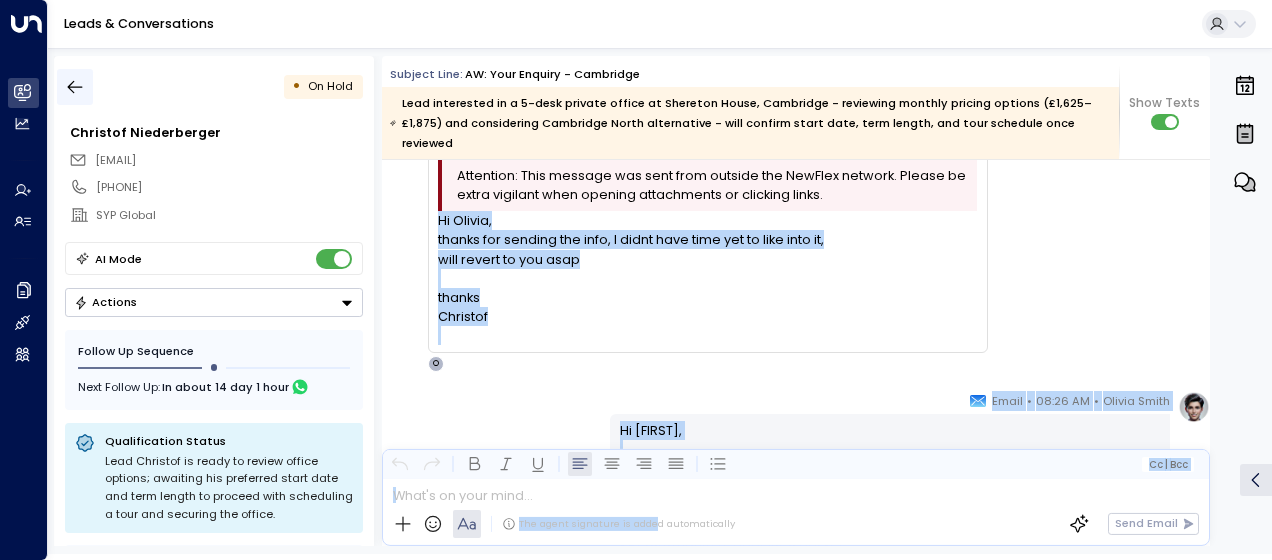 click 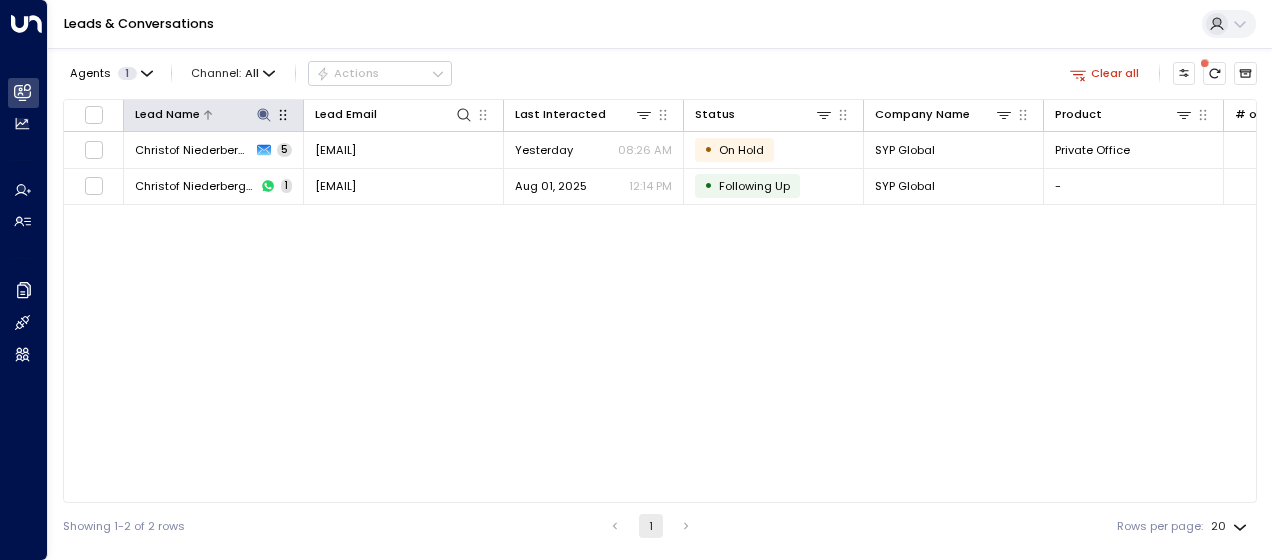 click 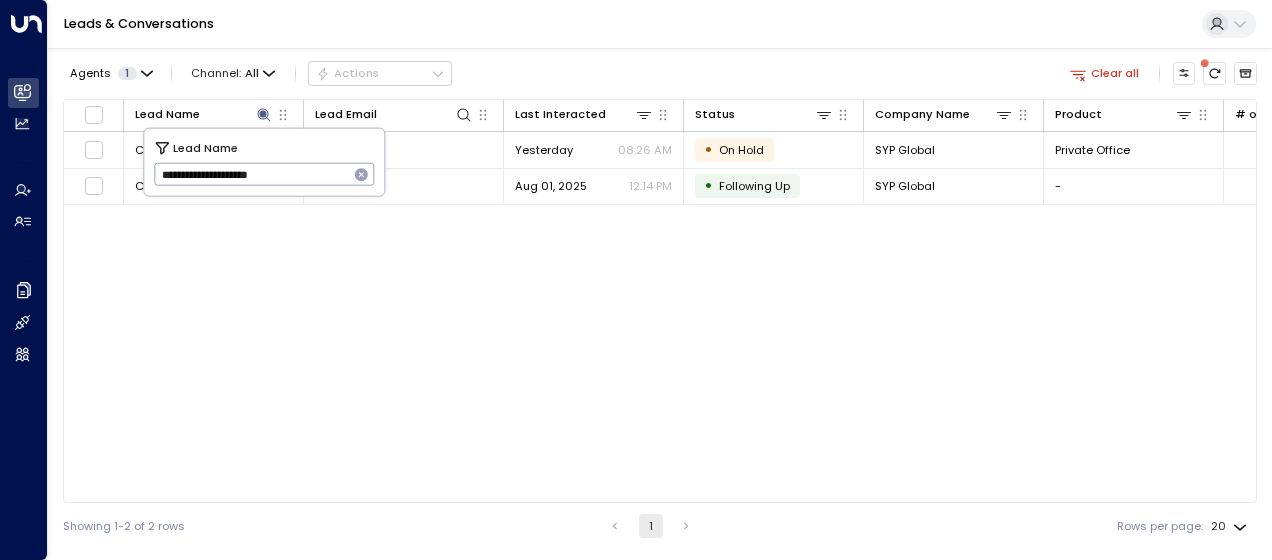 drag, startPoint x: 161, startPoint y: 176, endPoint x: 316, endPoint y: 180, distance: 155.0516 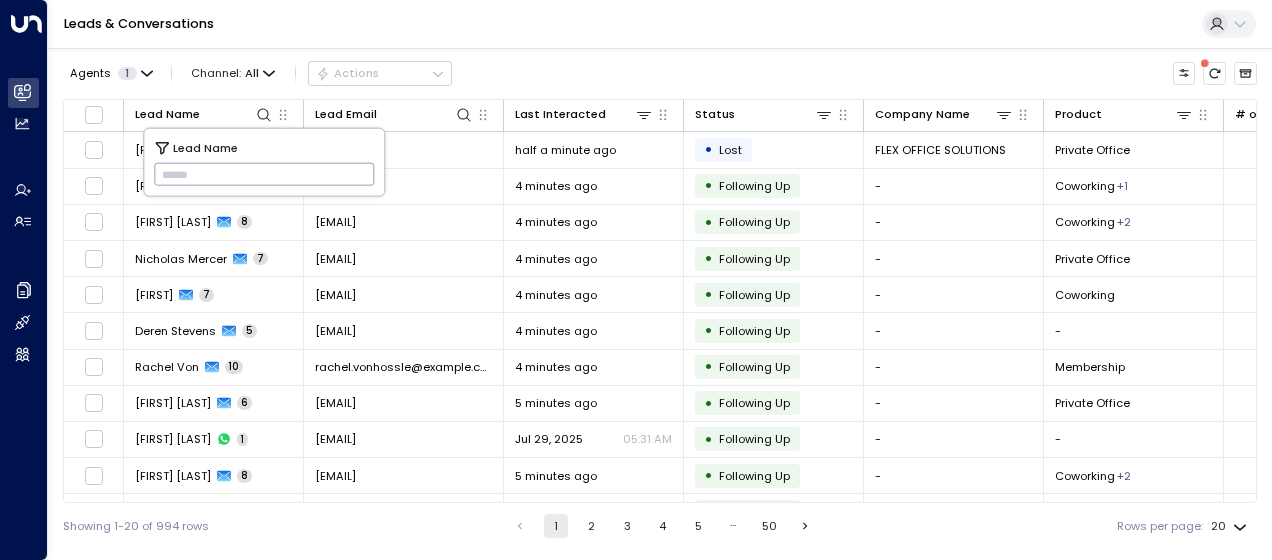 type on "**********" 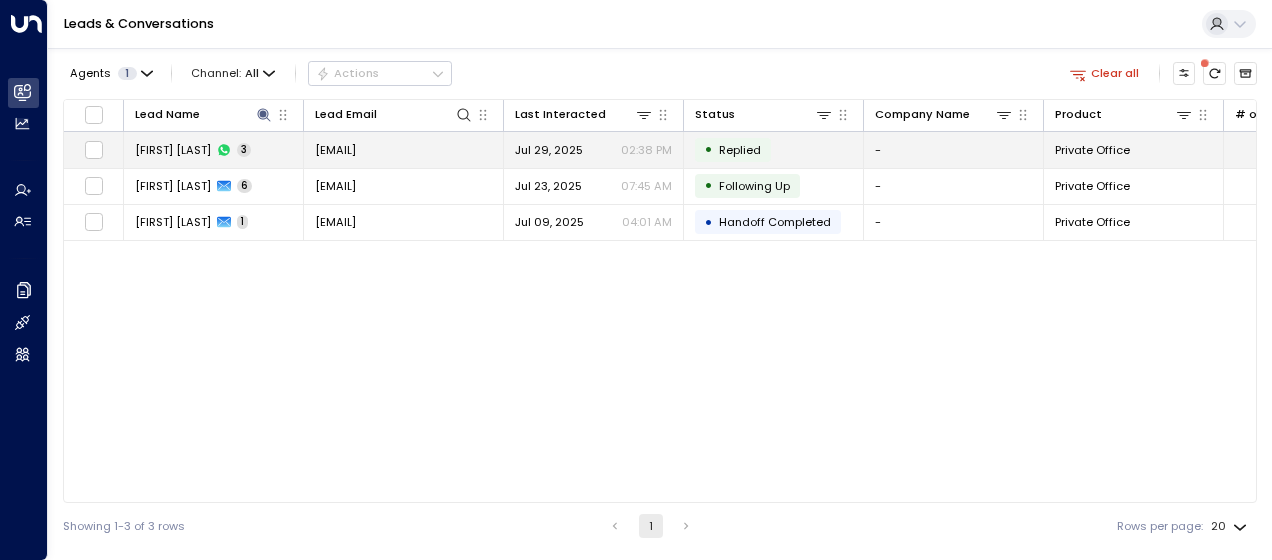 click on "[EMAIL]" at bounding box center [335, 150] 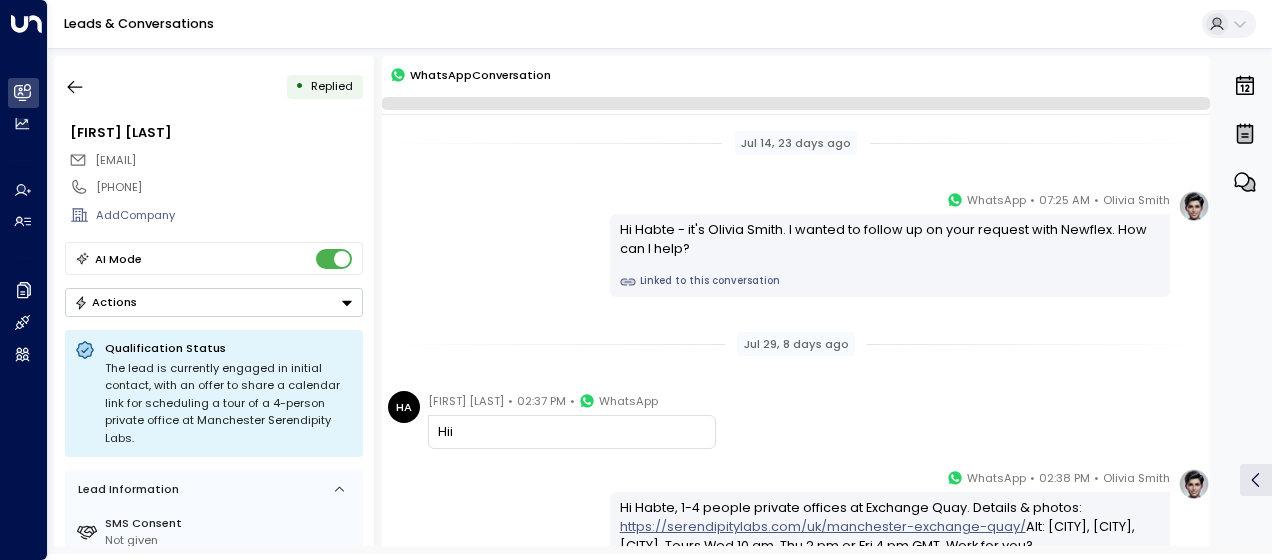 scroll, scrollTop: 195, scrollLeft: 0, axis: vertical 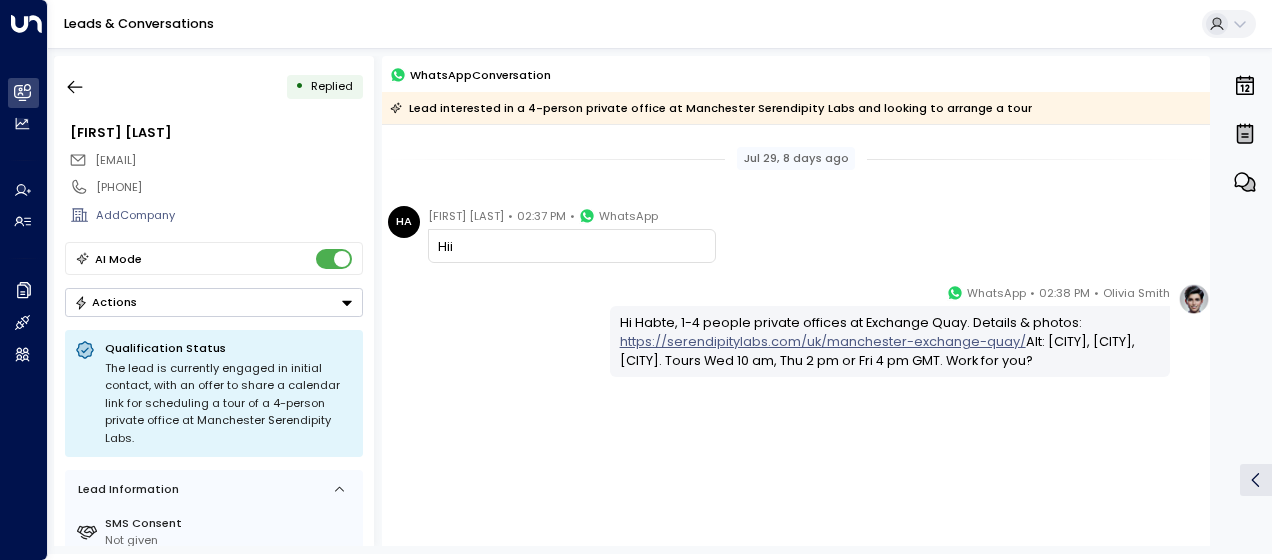 drag, startPoint x: 614, startPoint y: 320, endPoint x: 722, endPoint y: 389, distance: 128.16005 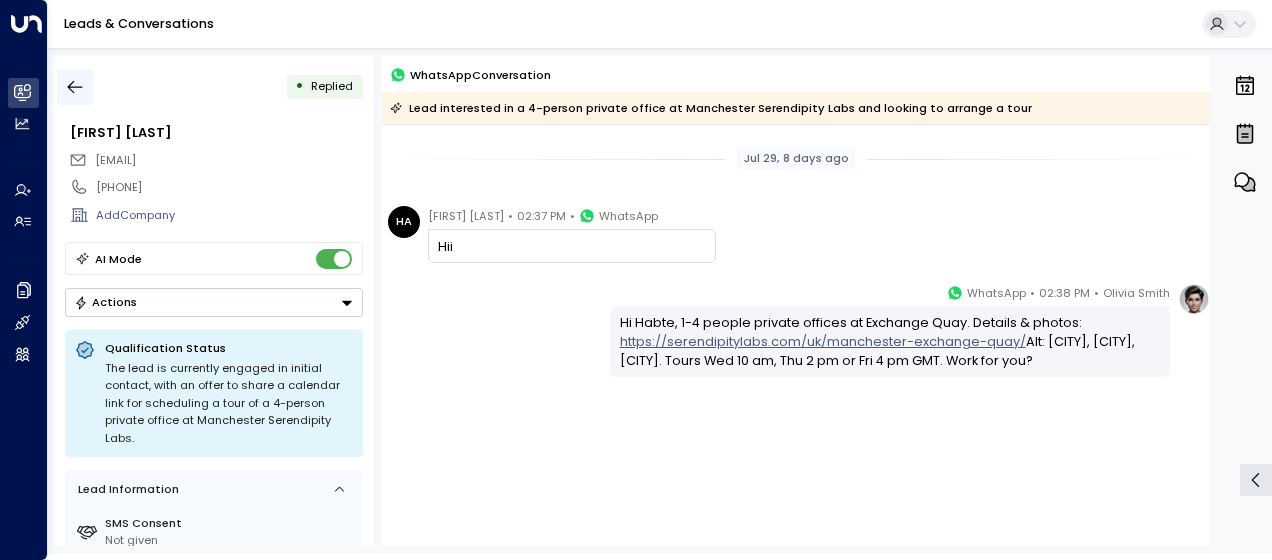 click 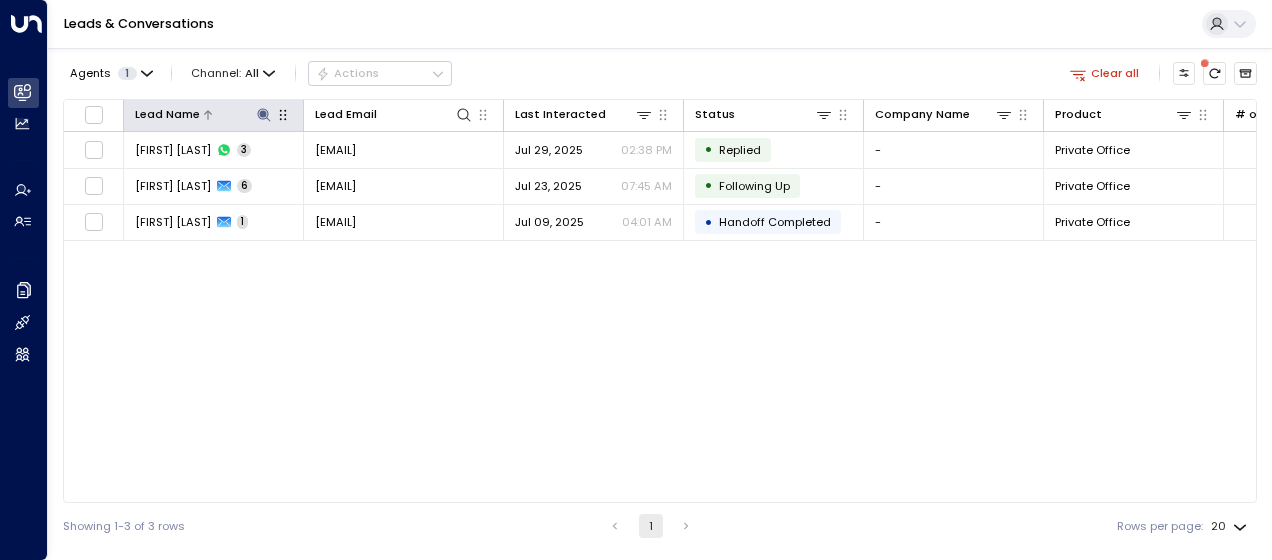 click 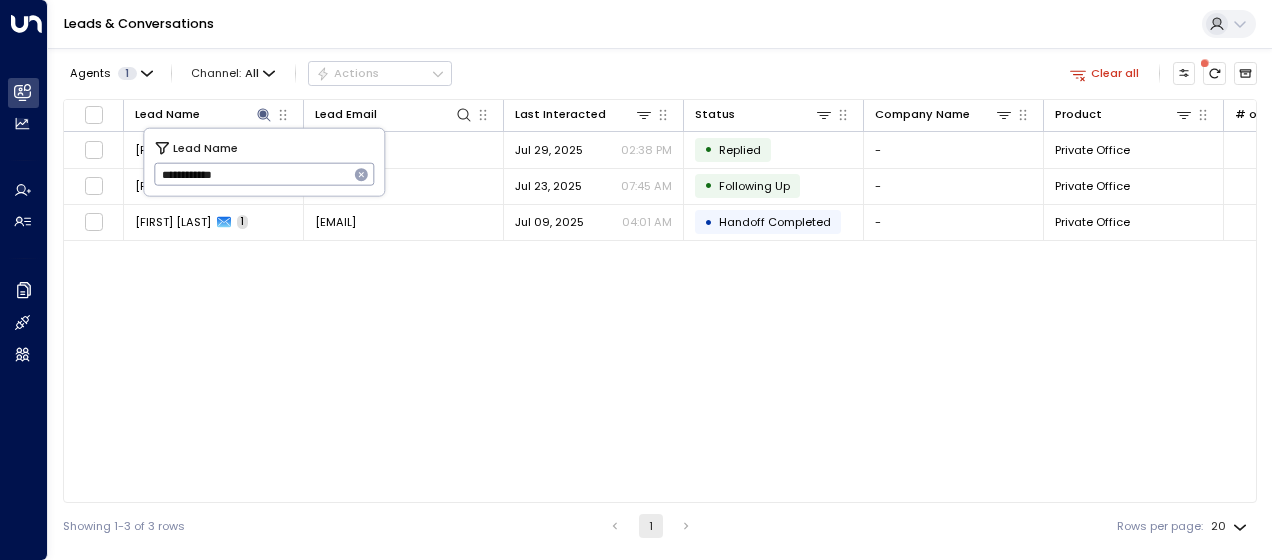 drag, startPoint x: 158, startPoint y: 176, endPoint x: 312, endPoint y: 188, distance: 154.46683 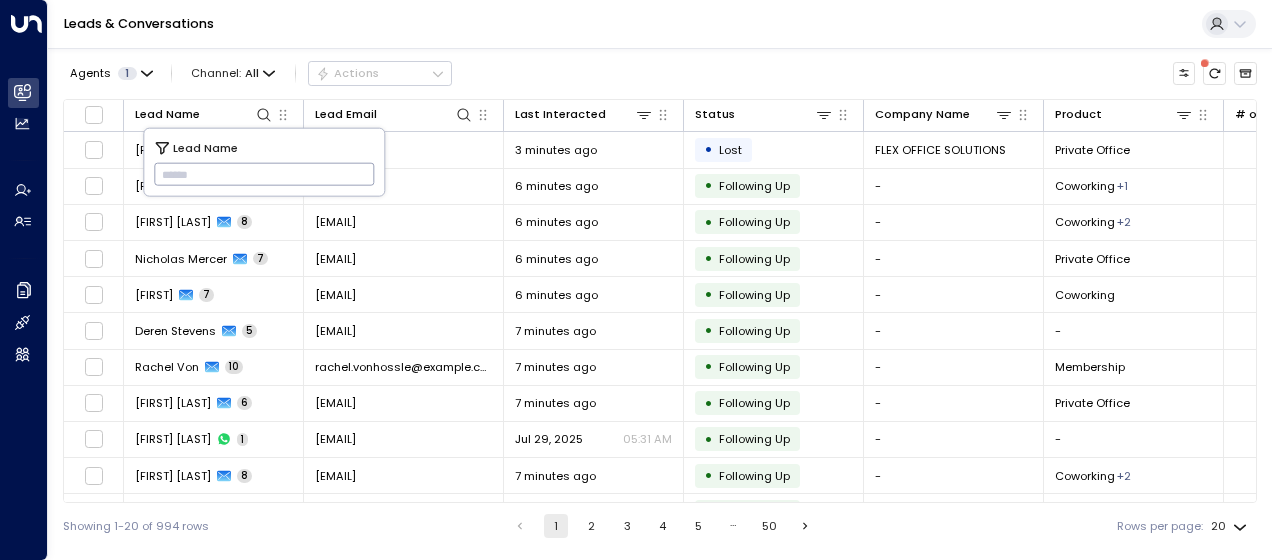 click at bounding box center [264, 174] 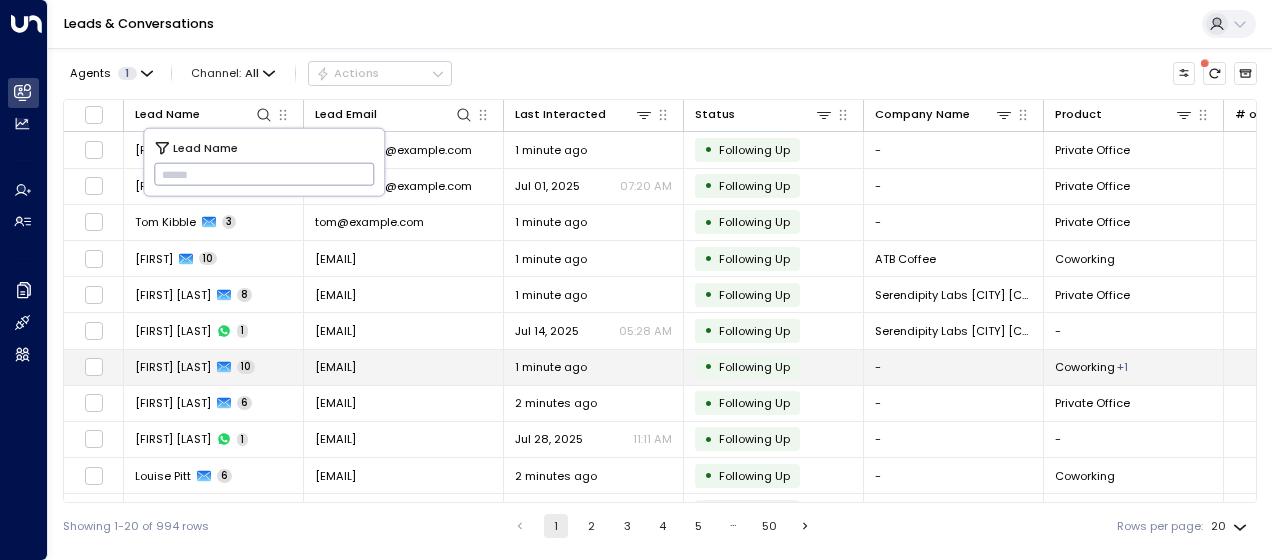 type on "**********" 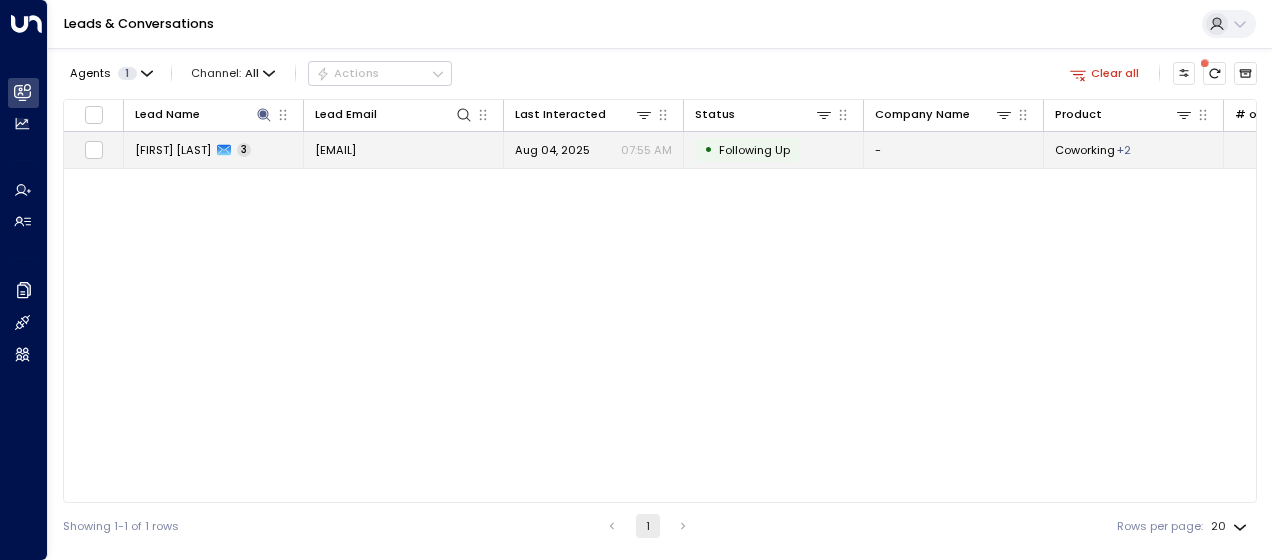 click on "[EMAIL]" at bounding box center [335, 150] 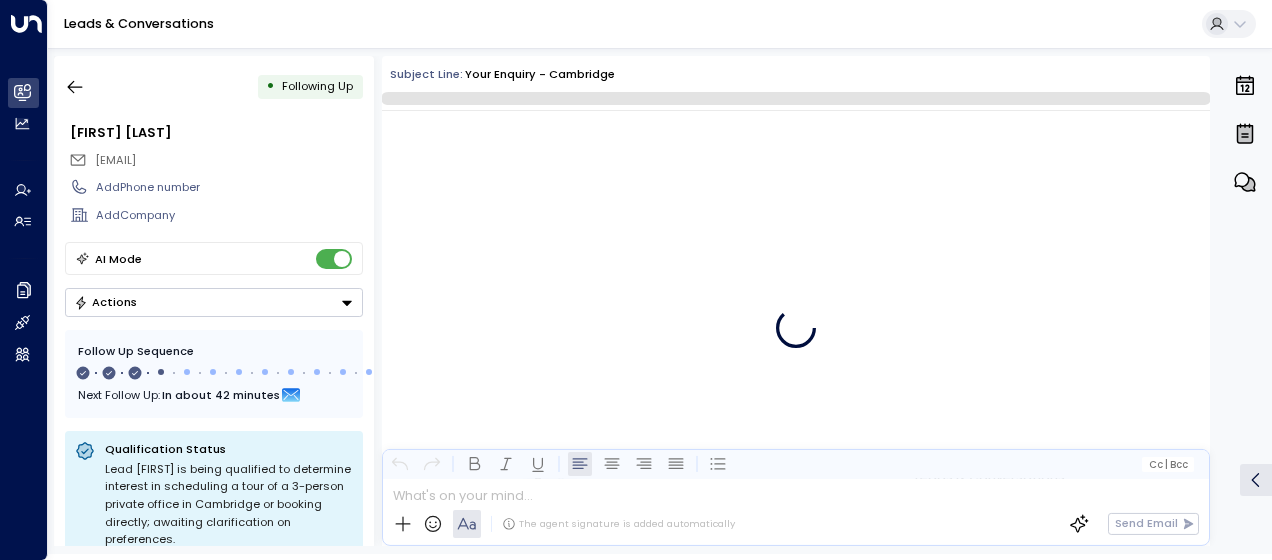 scroll, scrollTop: 1268, scrollLeft: 0, axis: vertical 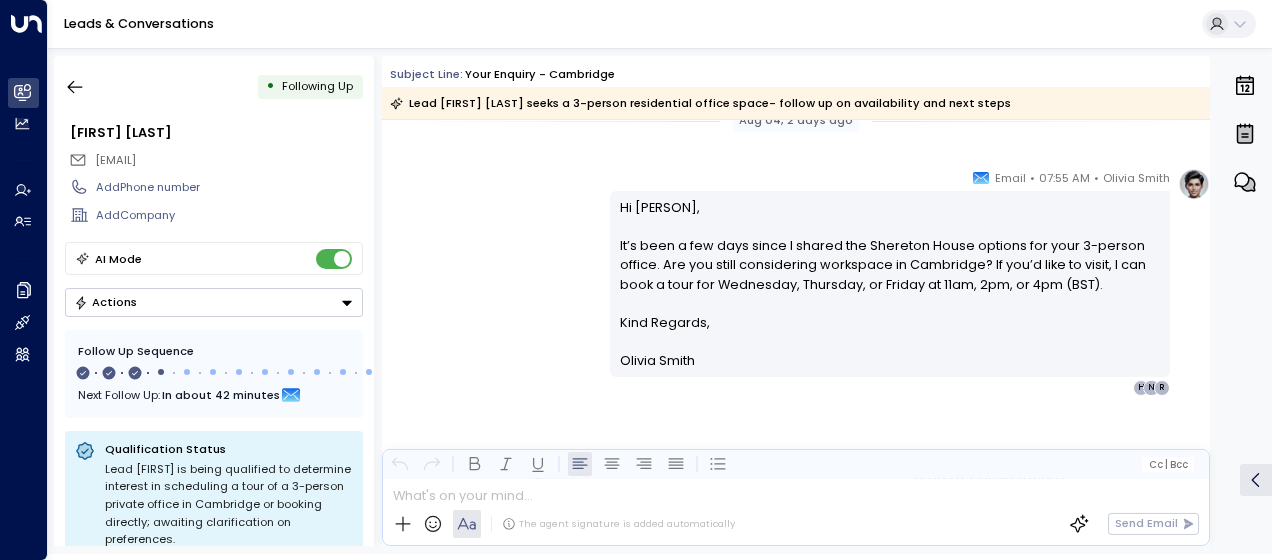 click on "[FIRST] [LAST] • 07:55 AM • Email Hi [FIRST], It’s been a few days since I shared the Shereton House options for your 3-person office. Are you still considering workspace in Cambridge? If you’d like to visit, I can book a tour for Wednesday, Thursday, or Friday at 11am, 2pm, or 4pm (BST). Kind Regards, [FIRST] [LAST] ________________________________________________________________________________________________________________________________________________________________________________________________________uniti_thread_id_e3c6e0a9-9da0-4565-93b5-3cd673ba0424 R N H" at bounding box center [796, 282] 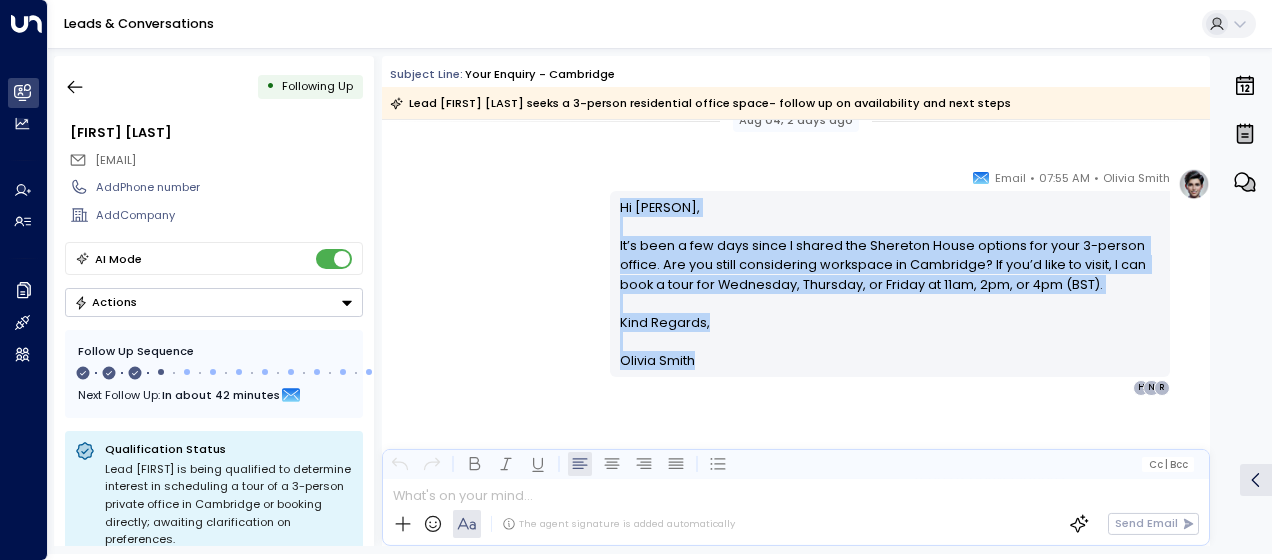 drag, startPoint x: 616, startPoint y: 204, endPoint x: 745, endPoint y: 368, distance: 208.65521 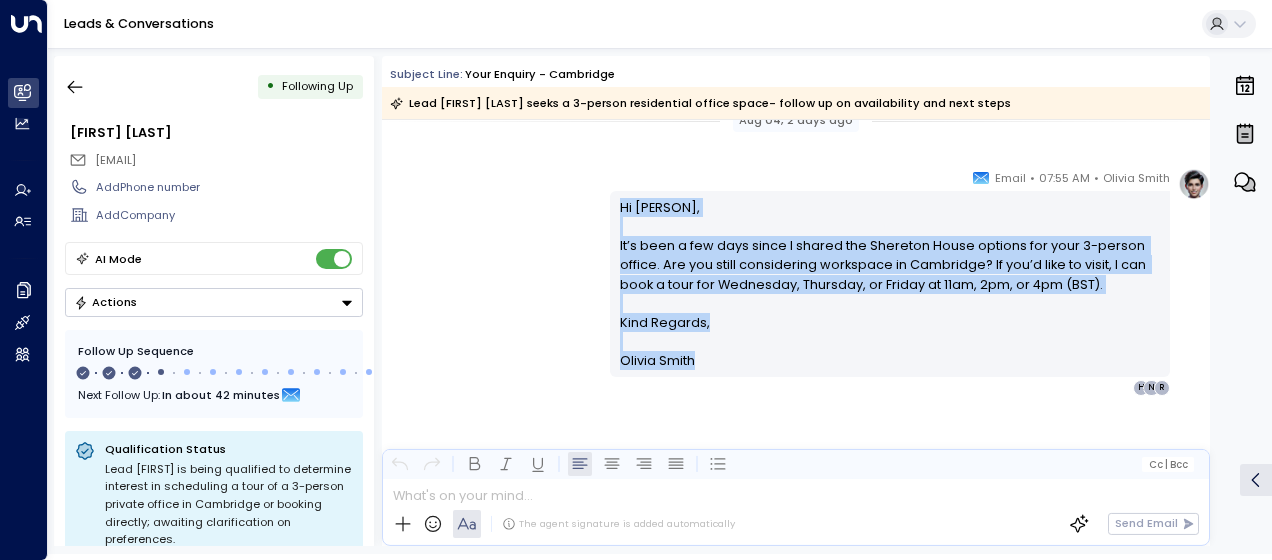 drag, startPoint x: 745, startPoint y: 368, endPoint x: 657, endPoint y: 283, distance: 122.34786 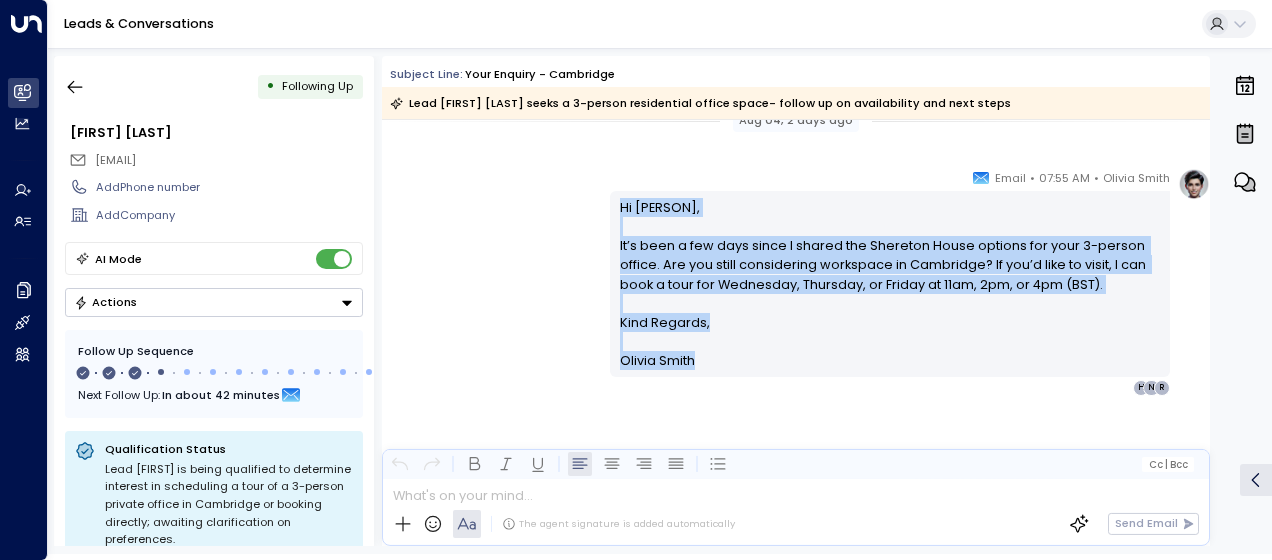 copy on "Hi Ronjan, It’s been a few days since I shared the Shereton House options for your 3-person office. Are you still considering workspace in Cambridge? If you’d like to visit, I can book a tour for Wednesday, Thursday, or Friday at 11am, 2pm, or 4pm (BST). Kind Regards, Olivia Smith" 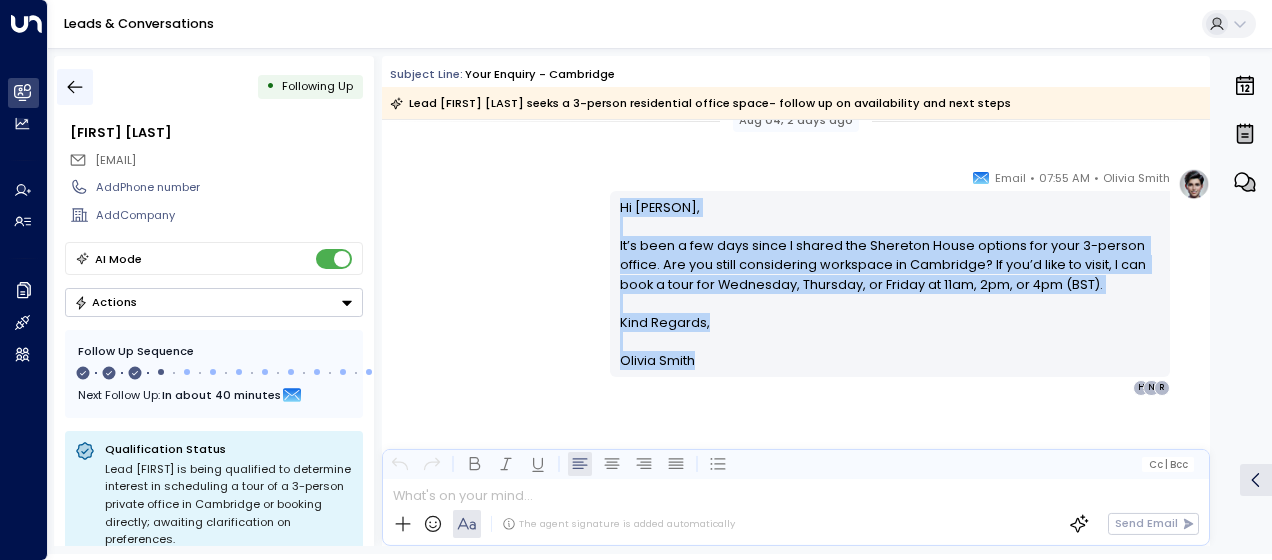 click 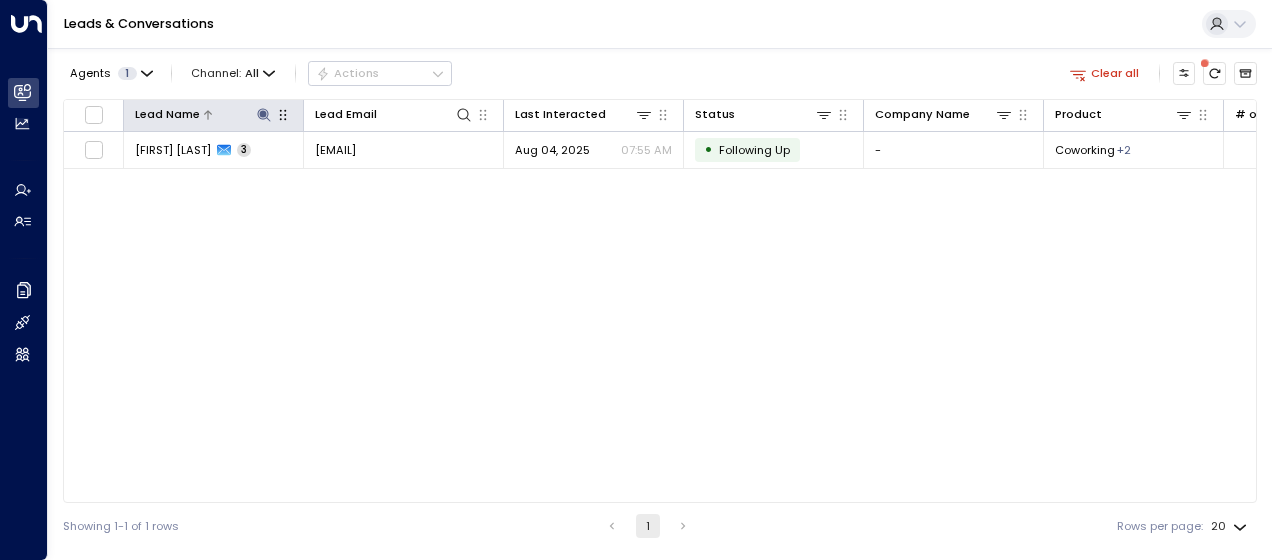 click 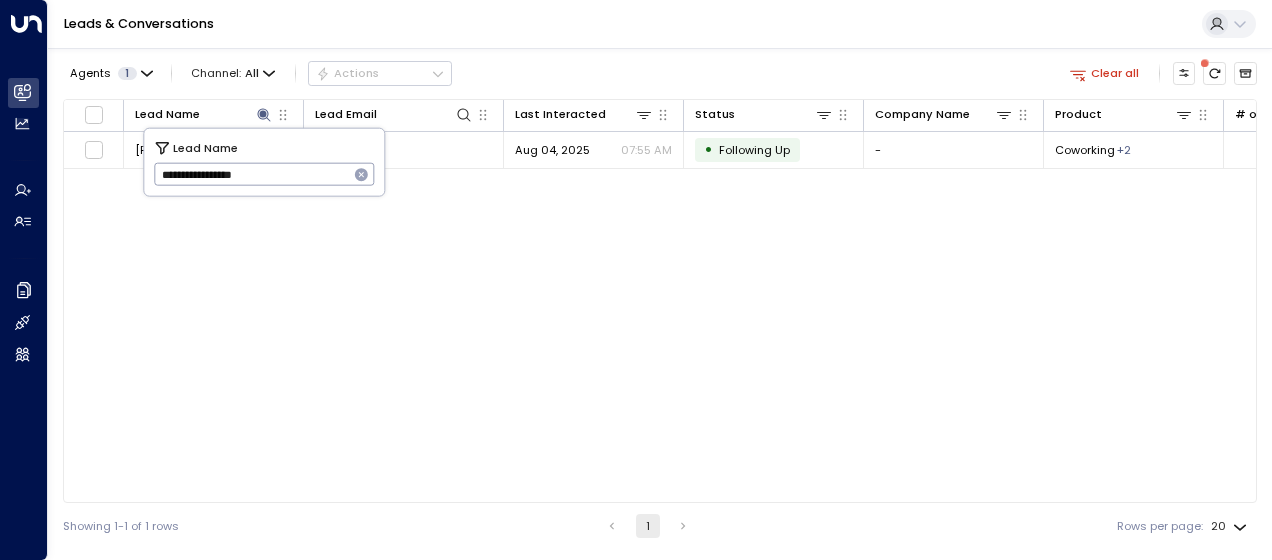 drag, startPoint x: 158, startPoint y: 176, endPoint x: 338, endPoint y: 172, distance: 180.04443 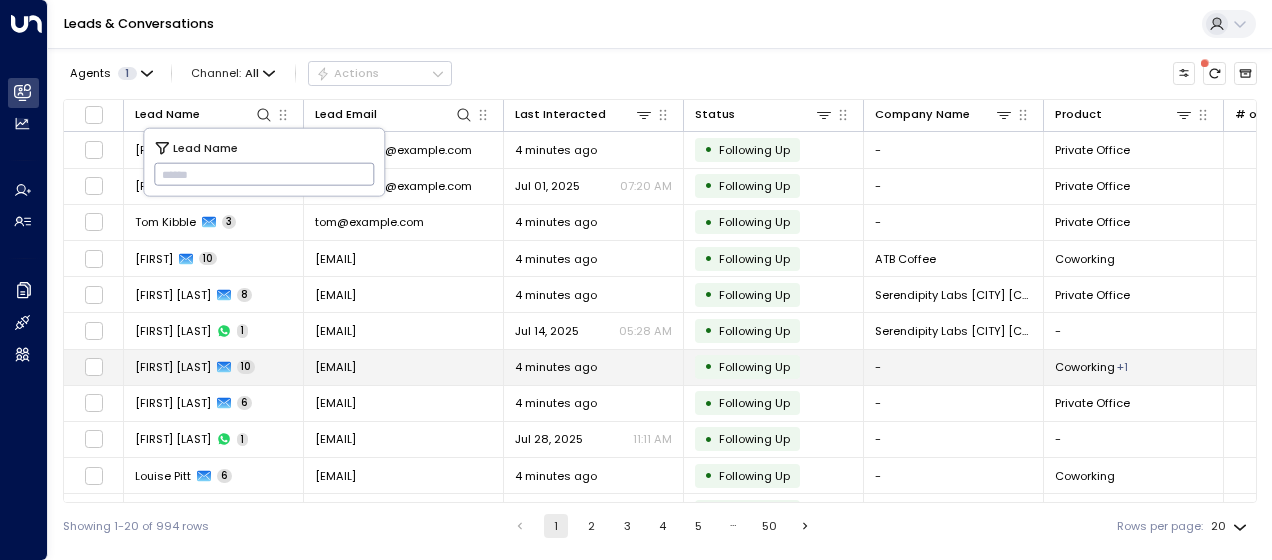 type on "**********" 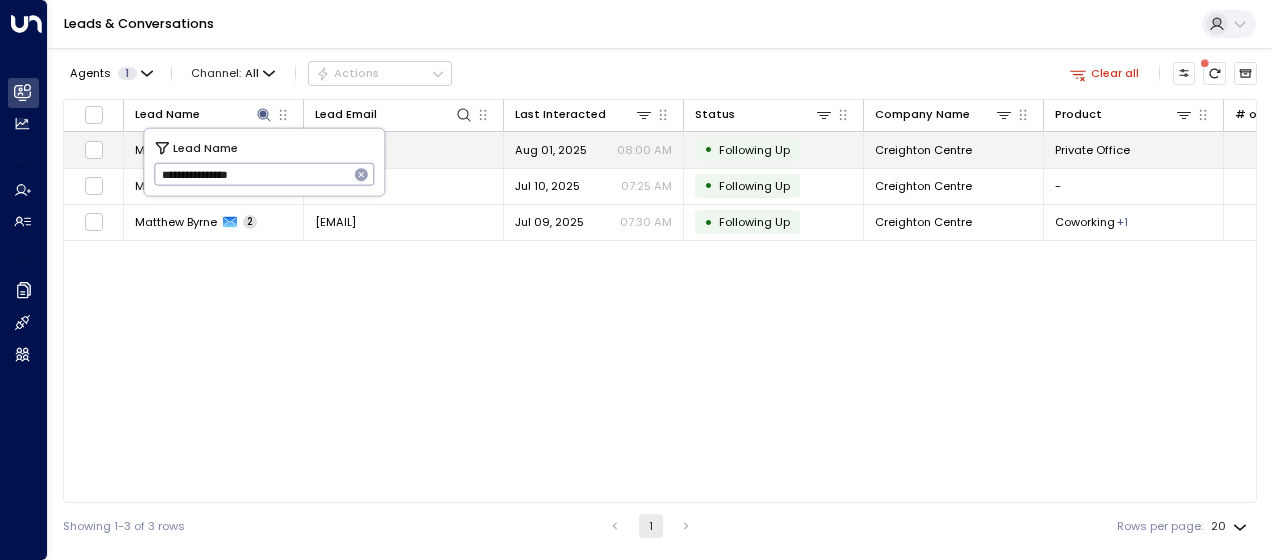 click on "[EMAIL]" at bounding box center (335, 150) 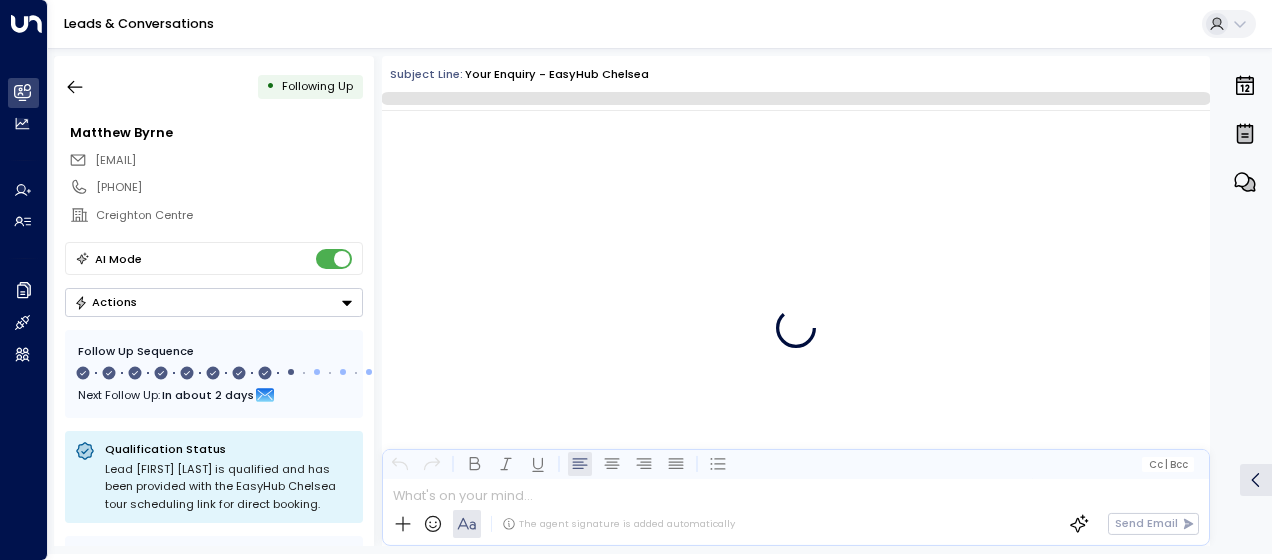 scroll, scrollTop: 6100, scrollLeft: 0, axis: vertical 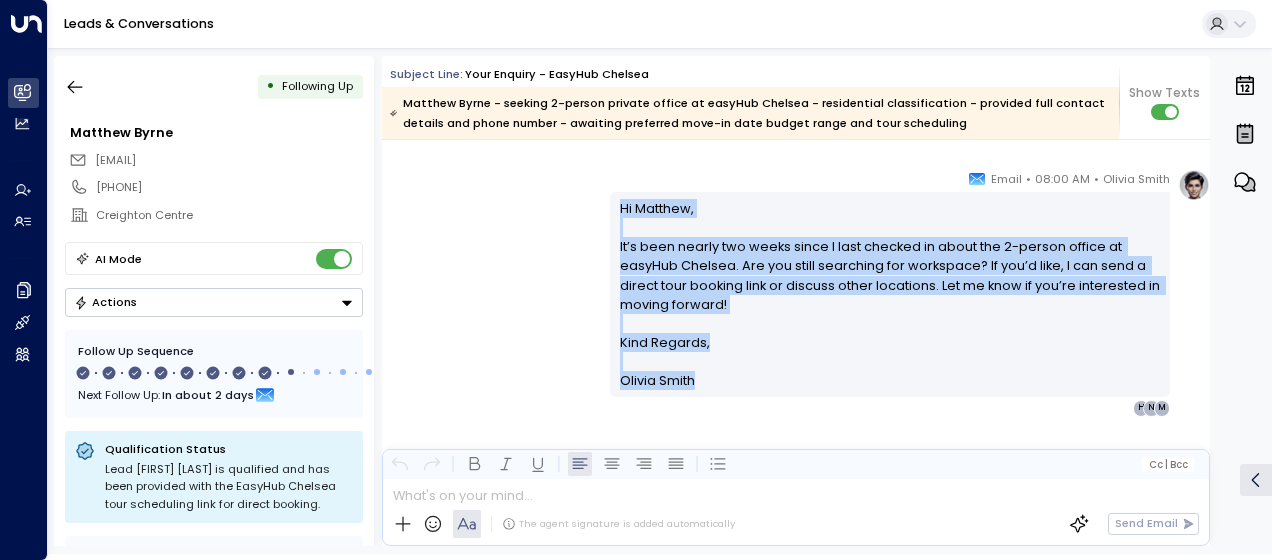drag, startPoint x: 616, startPoint y: 203, endPoint x: 700, endPoint y: 393, distance: 207.74022 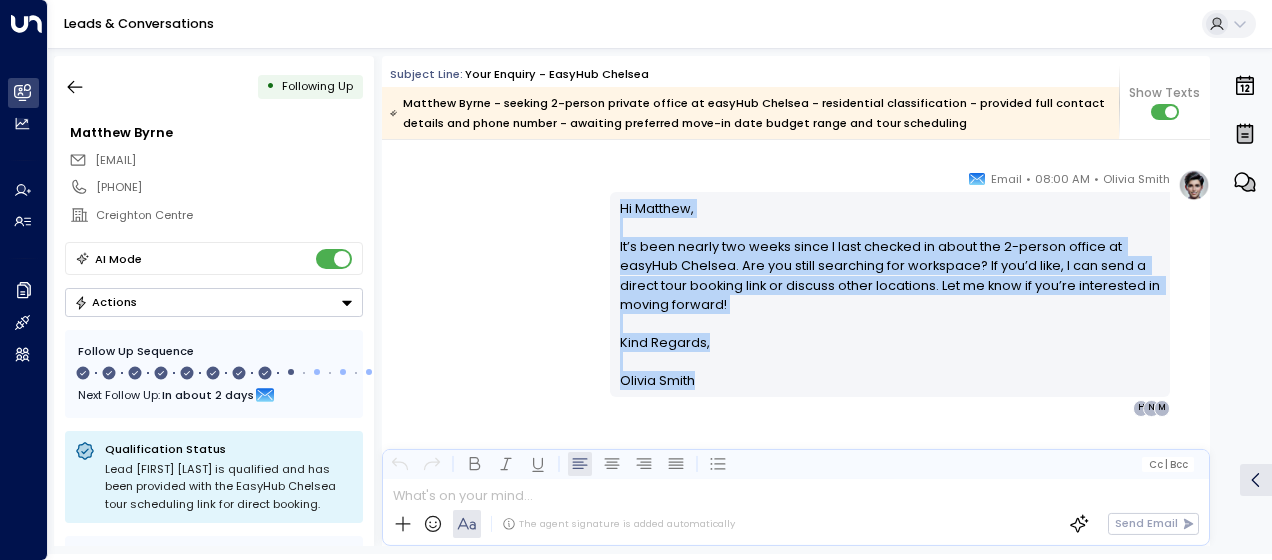 drag, startPoint x: 700, startPoint y: 393, endPoint x: 644, endPoint y: 322, distance: 90.426765 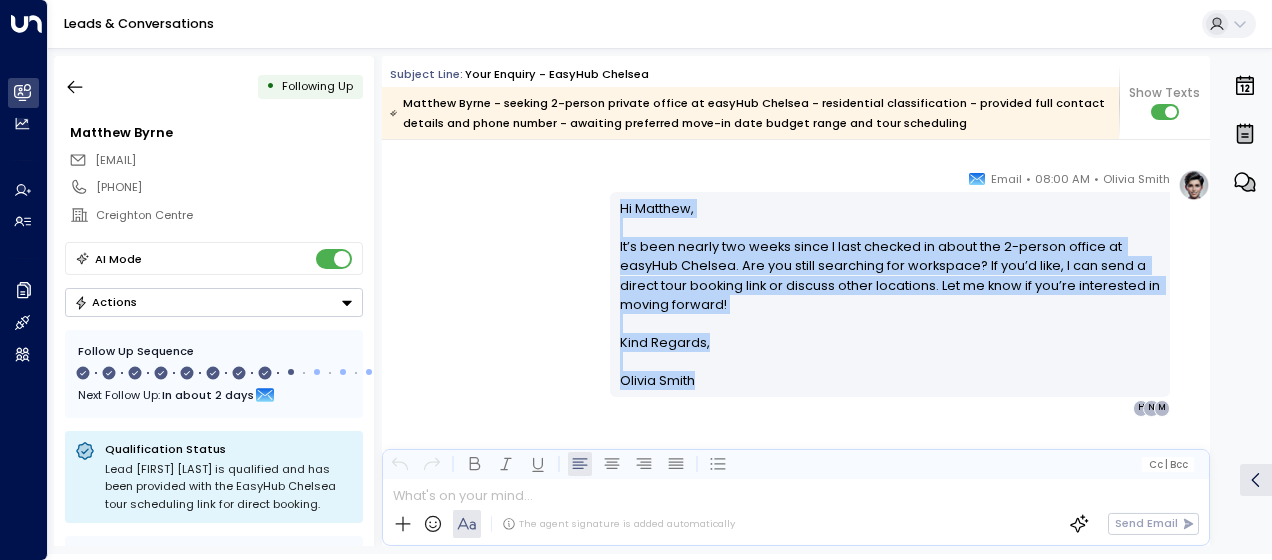 copy on "Hi Matthew, It’s been nearly two weeks since I last checked in about the 2-person office at easyHub Chelsea. Are you still searching for workspace? If you’d like, I can send a direct tour booking link or discuss other locations. Let me know if you’re interested in moving forward! Kind Regards, Olivia Smith" 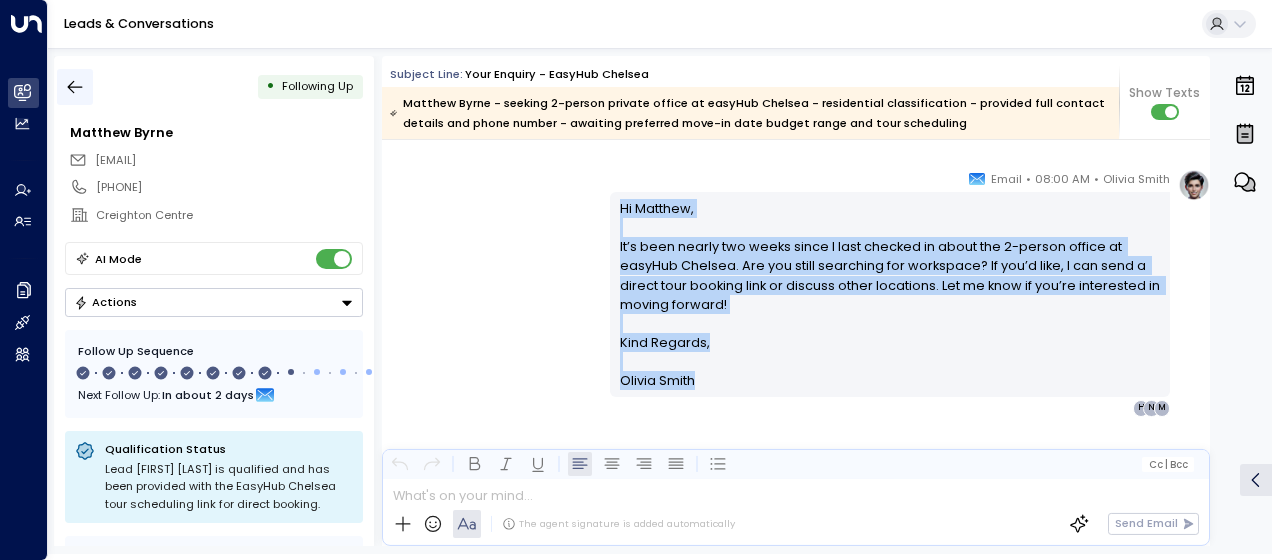 click 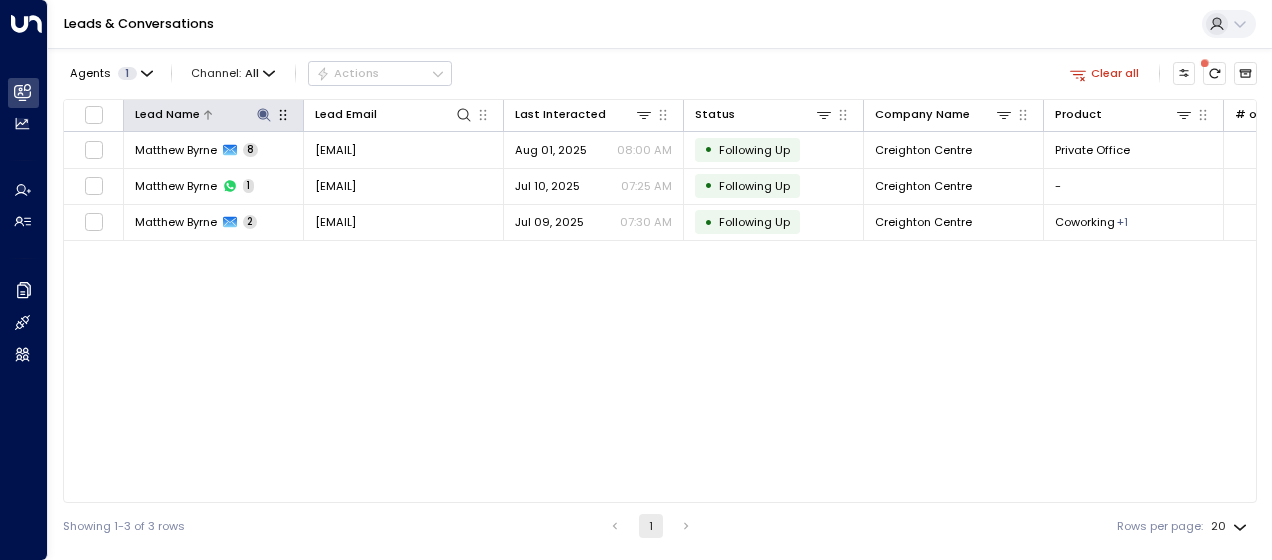 click 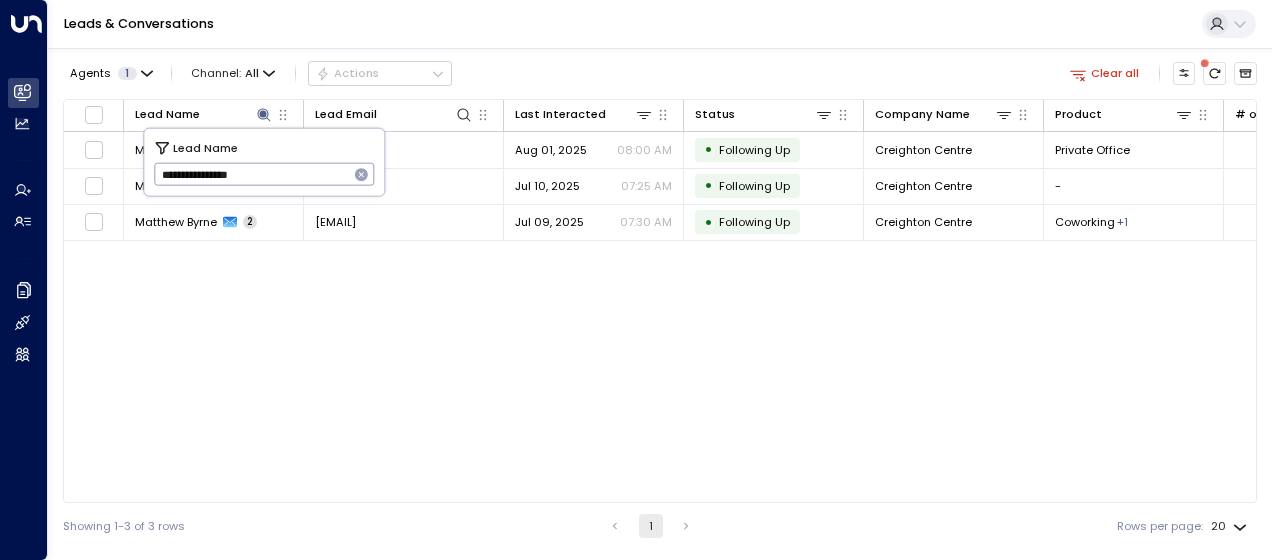 drag, startPoint x: 154, startPoint y: 176, endPoint x: 337, endPoint y: 172, distance: 183.04372 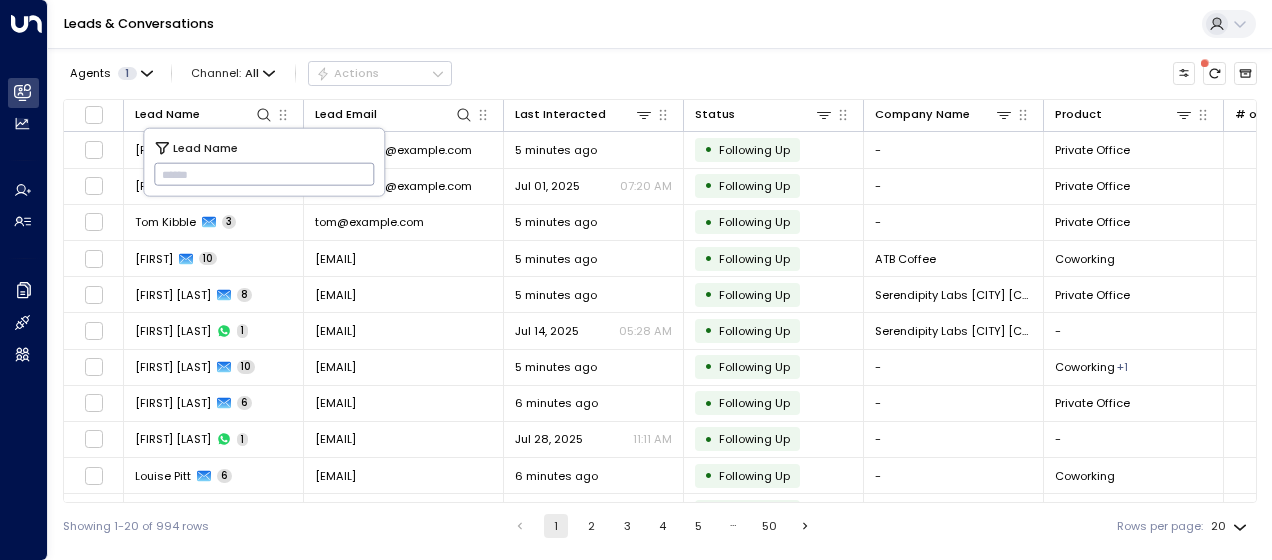 click at bounding box center (264, 174) 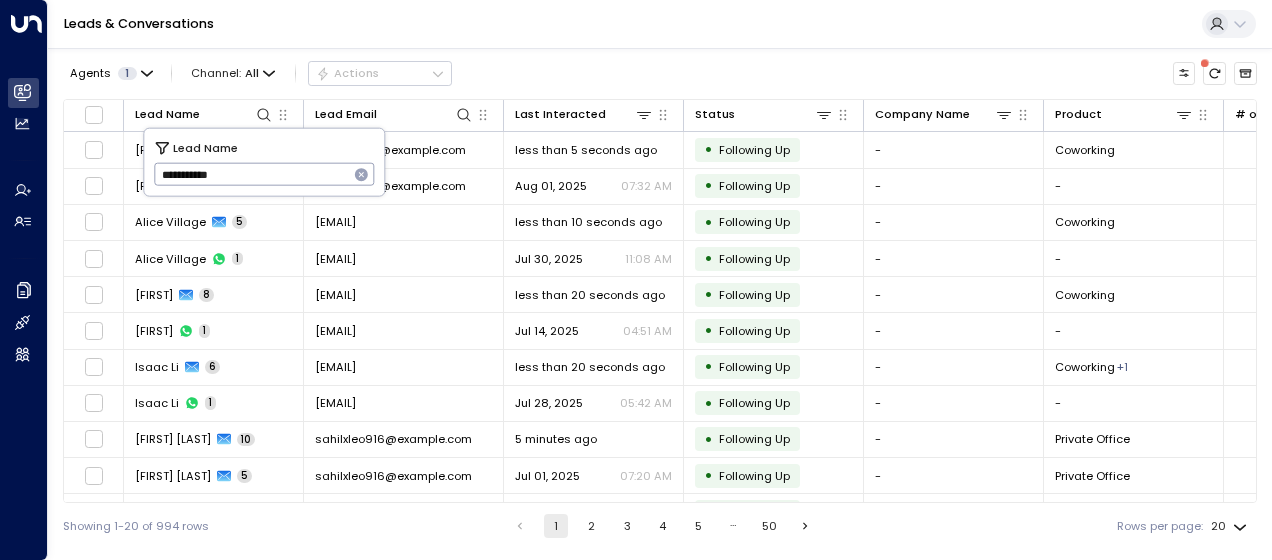 type on "**********" 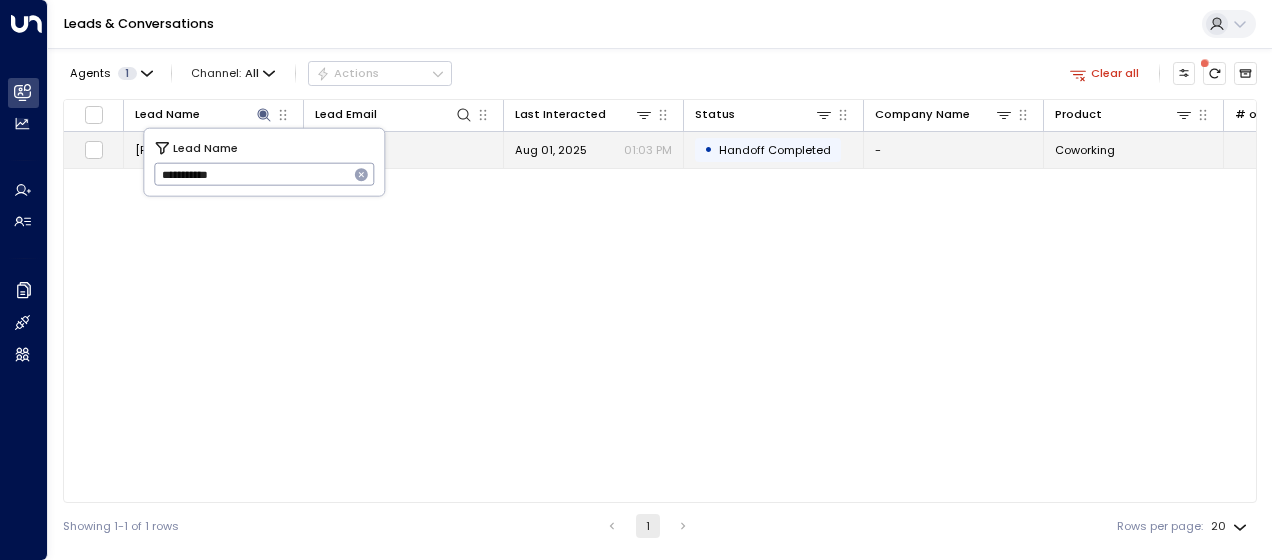 click on "[EMAIL]" at bounding box center (335, 150) 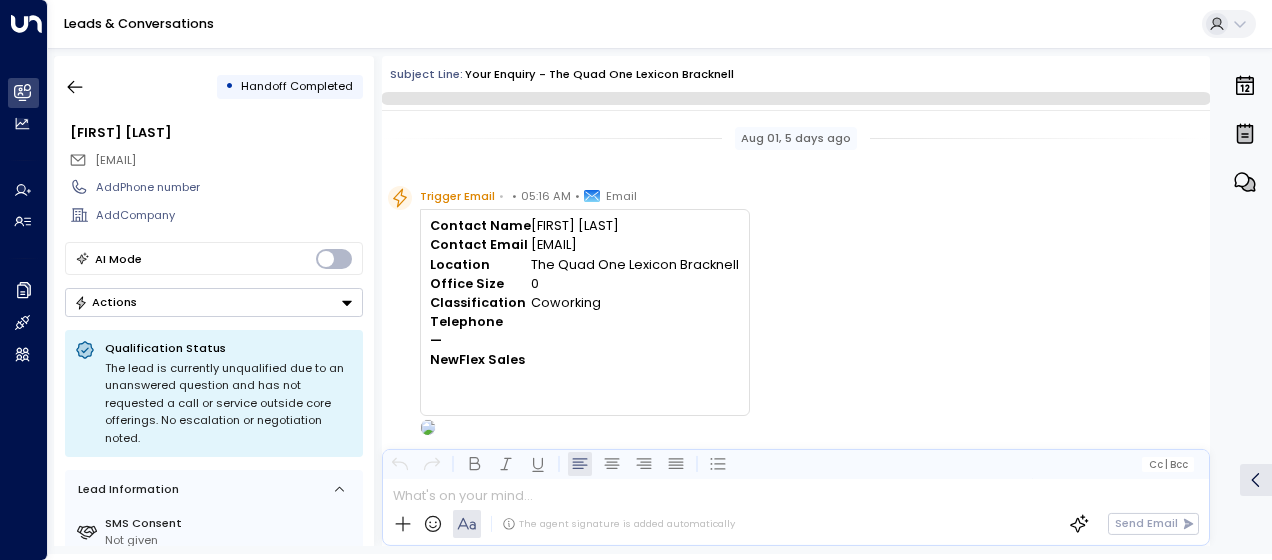 scroll, scrollTop: 3920, scrollLeft: 0, axis: vertical 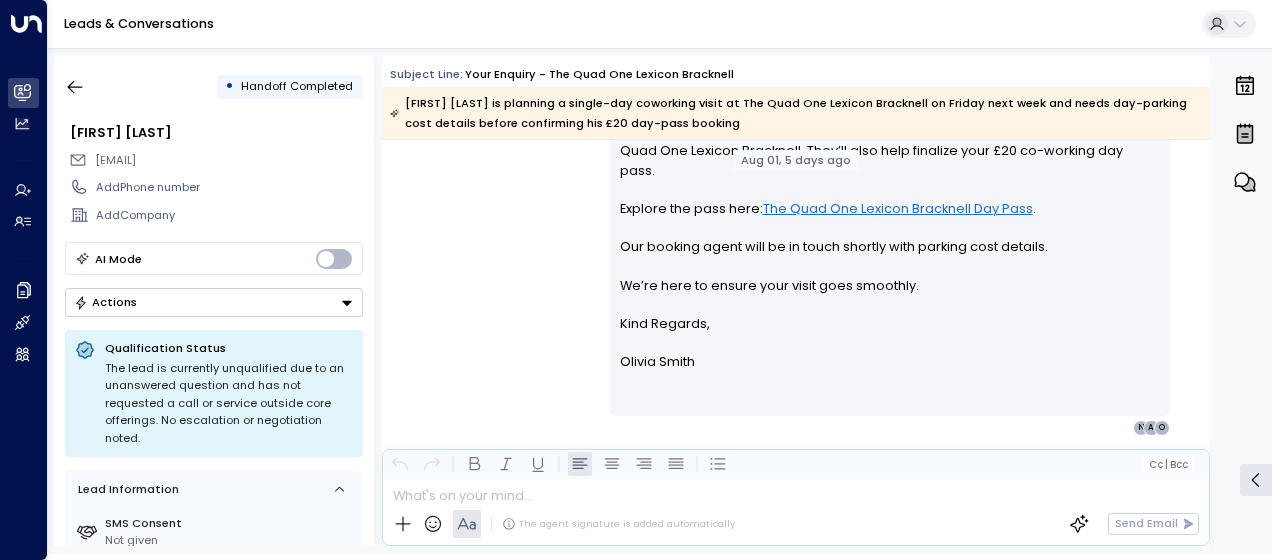 click on "[FIRST] [LAST] • 01:03 PM • Email Hi [FIRST], I’m connecting you with our booking agent to confirm daily parking fees at The Quad One Lexicon Bracknell. They’ll also help finalize your £20 co-working day pass. Explore the pass here: The Quad One Lexicon Bracknell Day Pass . Our booking agent will be in touch shortly with parking cost details. We’re here to ensure your visit goes smoothly. Kind Regards, [FIRST] [LAST] ________________________________________________________________________________________________________________________________________________________________________________________________________uniti_thread_id_301e6640-718d-47fb-ad67-1ab470c6a622 O A N" at bounding box center (796, 245) 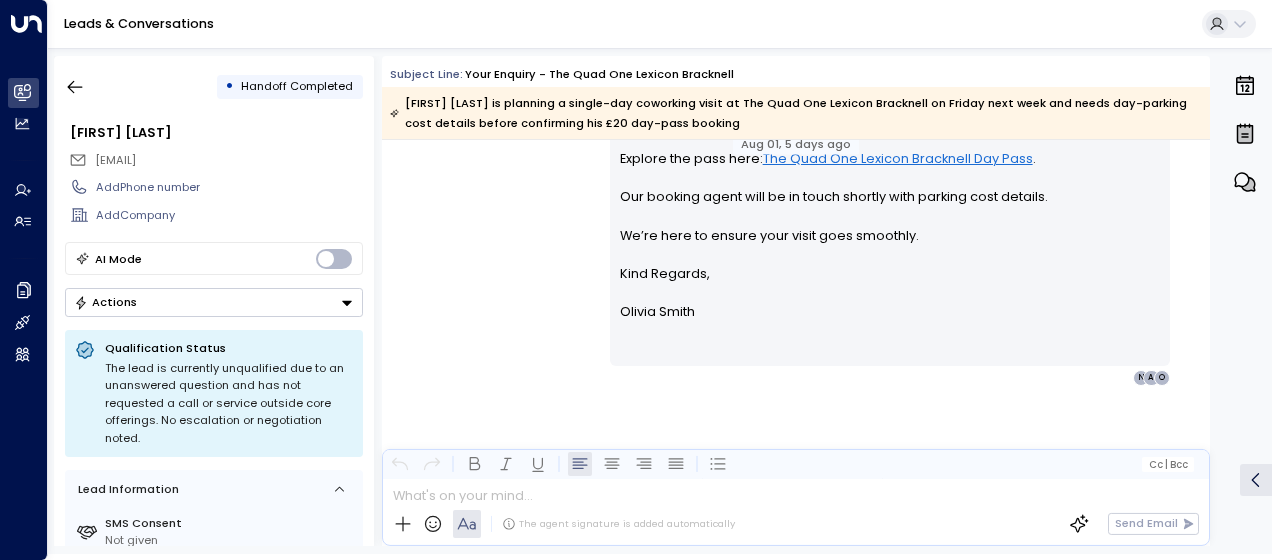 scroll, scrollTop: 3485, scrollLeft: 0, axis: vertical 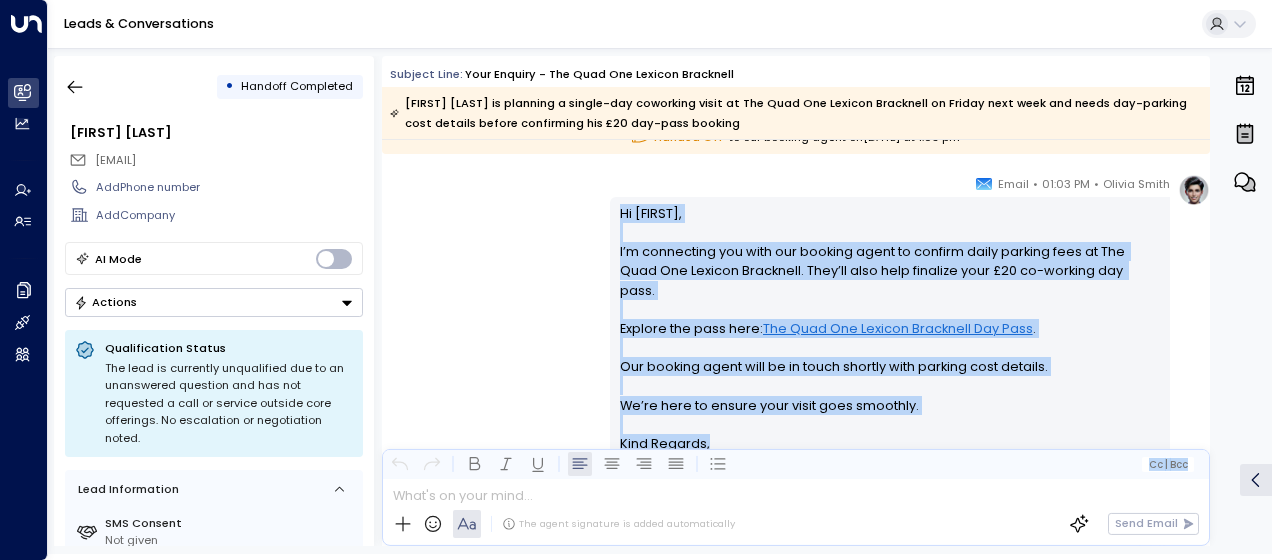 drag, startPoint x: 617, startPoint y: 209, endPoint x: 768, endPoint y: 474, distance: 305.00165 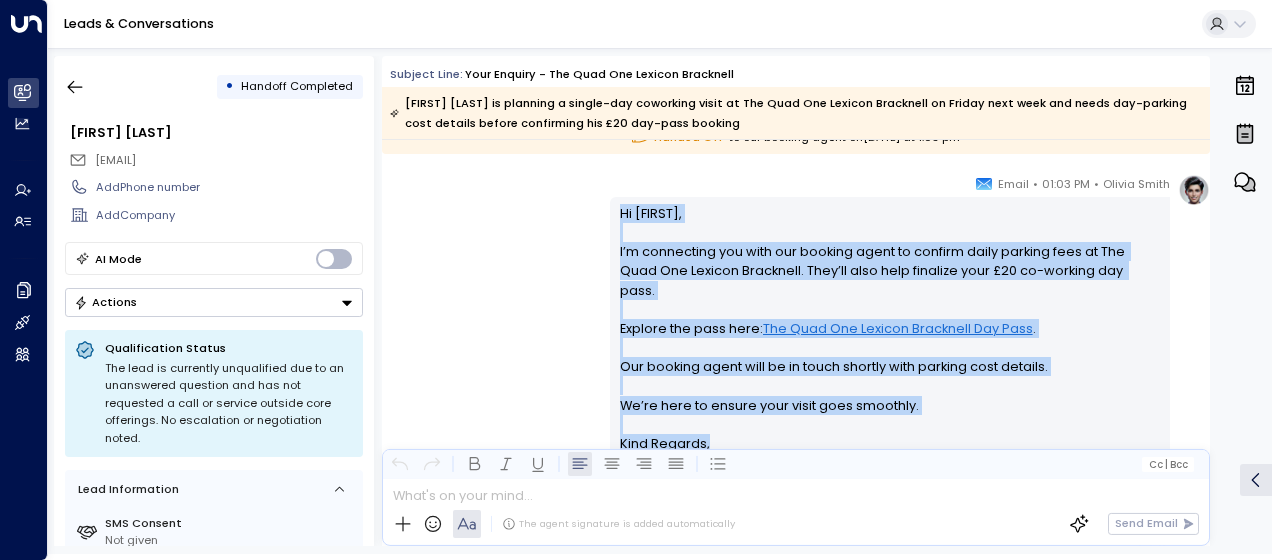 drag, startPoint x: 768, startPoint y: 474, endPoint x: 618, endPoint y: 347, distance: 196.54262 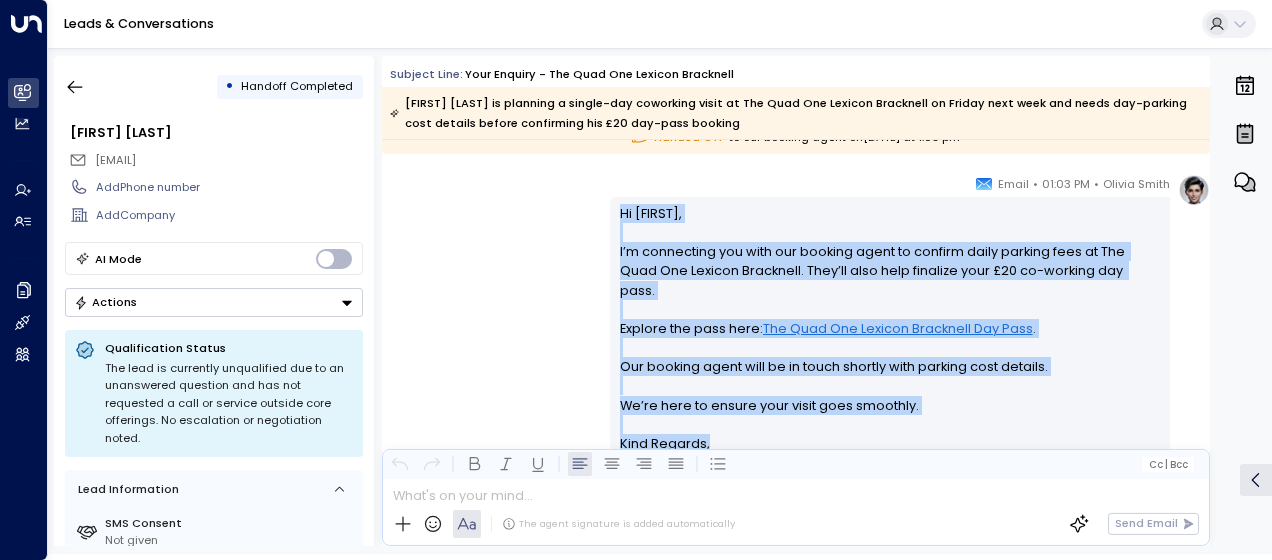 copy on "Hi Andy, I’m connecting you with our booking agent to confirm daily parking fees at The Quad One Lexicon Bracknell. They’ll also help finalize your £20 co-working day pass. Explore the pass here: The Quad One Lexicon Bracknell Day Pass . Our booking agent will be in touch shortly with parking cost details. We’re here to ensure your visit goes smoothly. Kind Regards, Olivia Smith ________________________________________________________________________________________________________________________________________________________________________________________________________uniti_thread_id_301e6640-718d-47fb-ad67-1ab470c6a622 O A N" 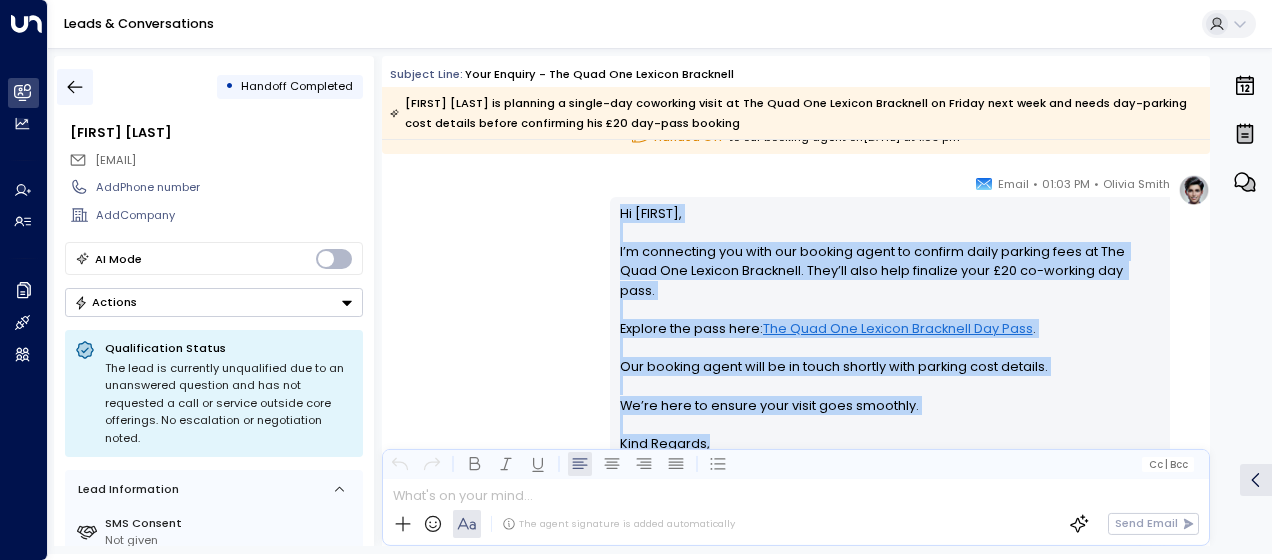 click 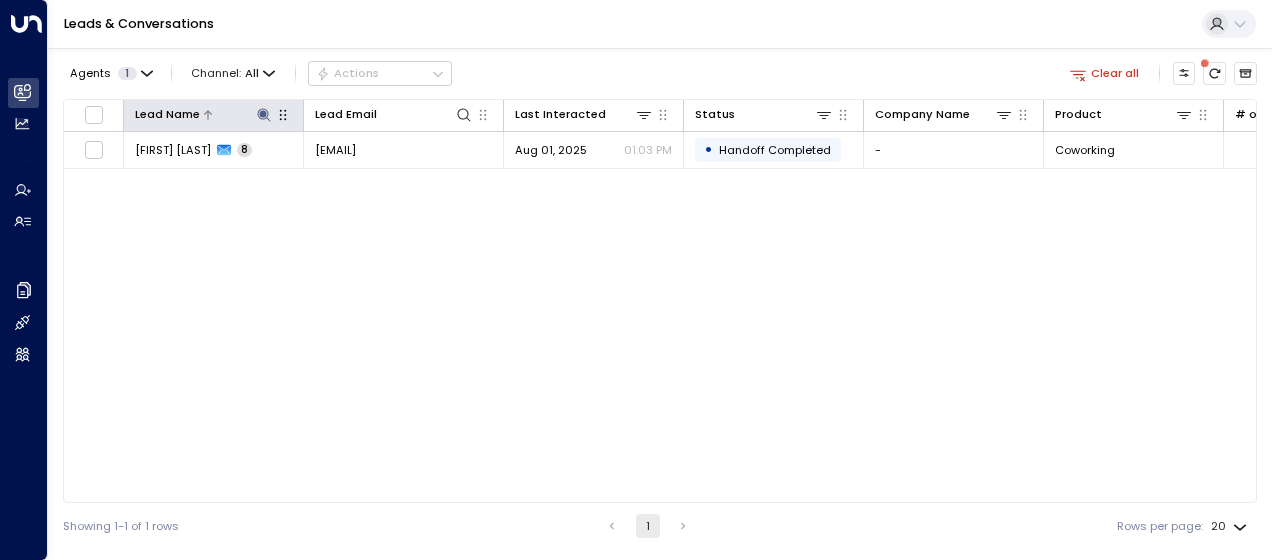 click 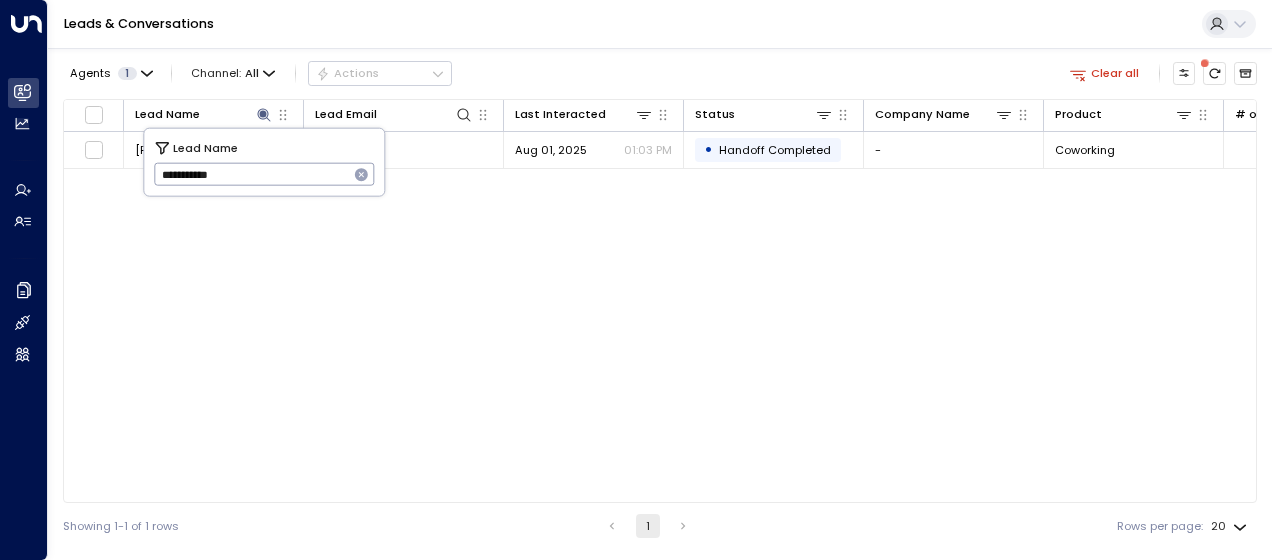 drag, startPoint x: 160, startPoint y: 172, endPoint x: 250, endPoint y: 176, distance: 90.088844 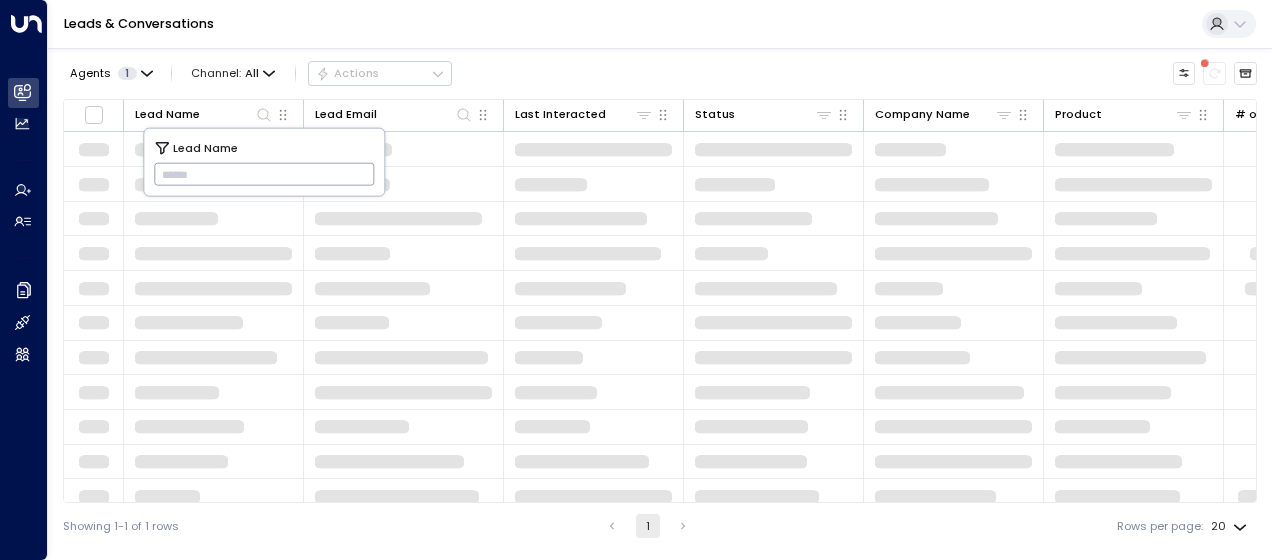 click at bounding box center (264, 174) 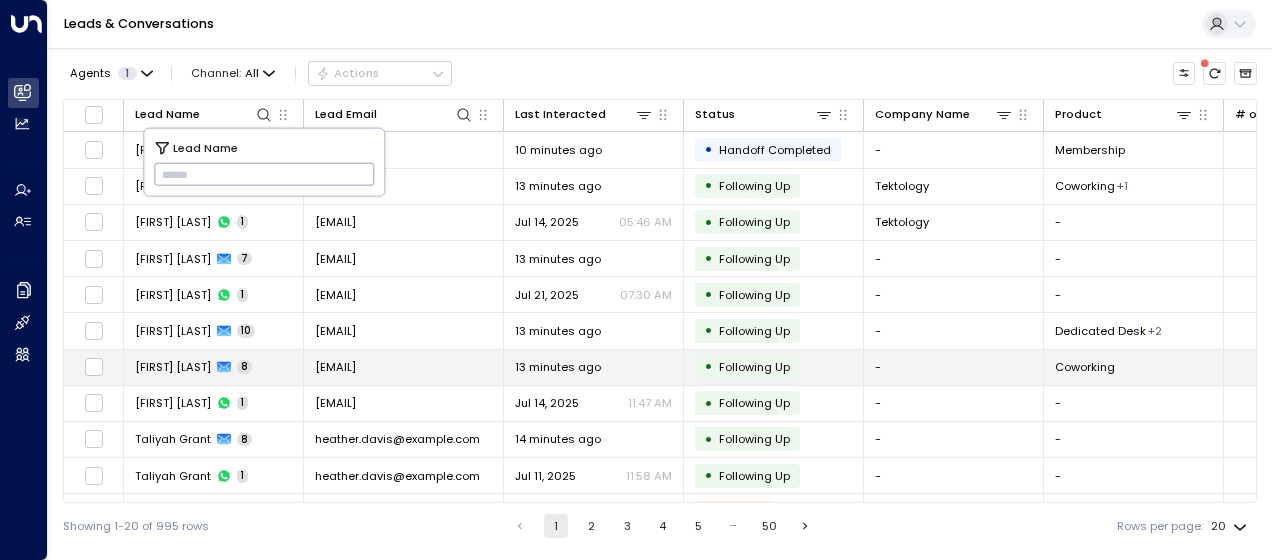 type on "**********" 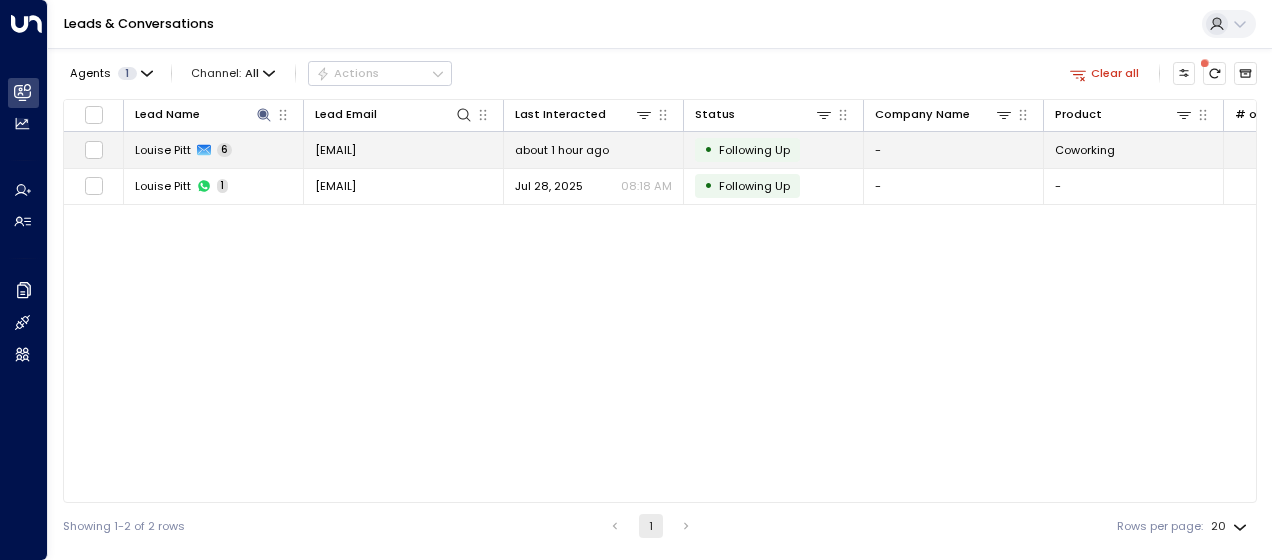 click on "[EMAIL]" at bounding box center (335, 150) 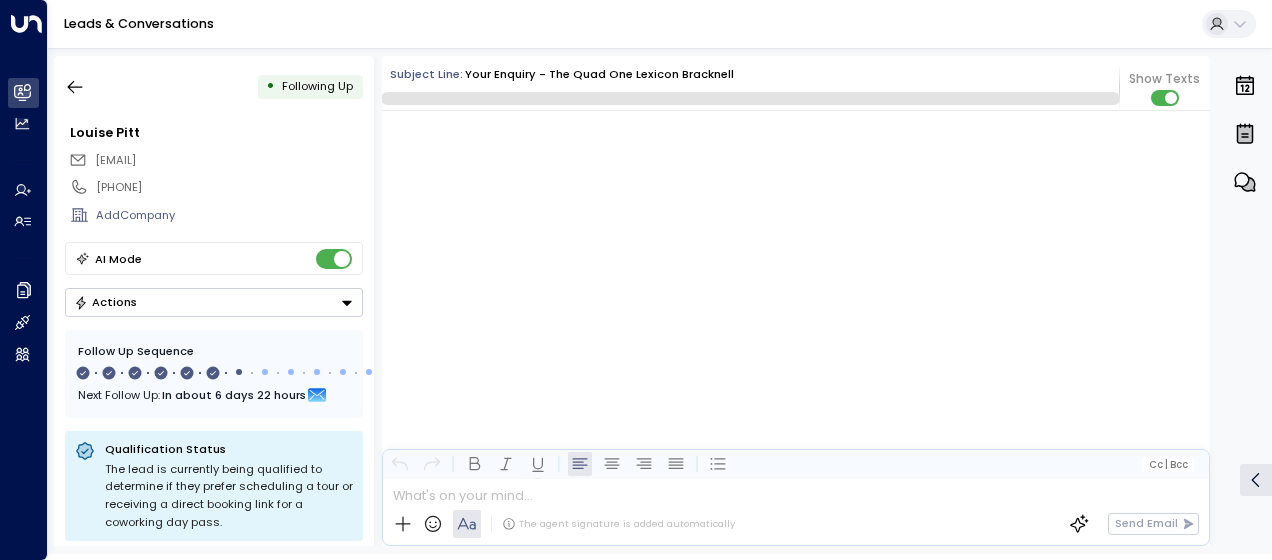 scroll, scrollTop: 4484, scrollLeft: 0, axis: vertical 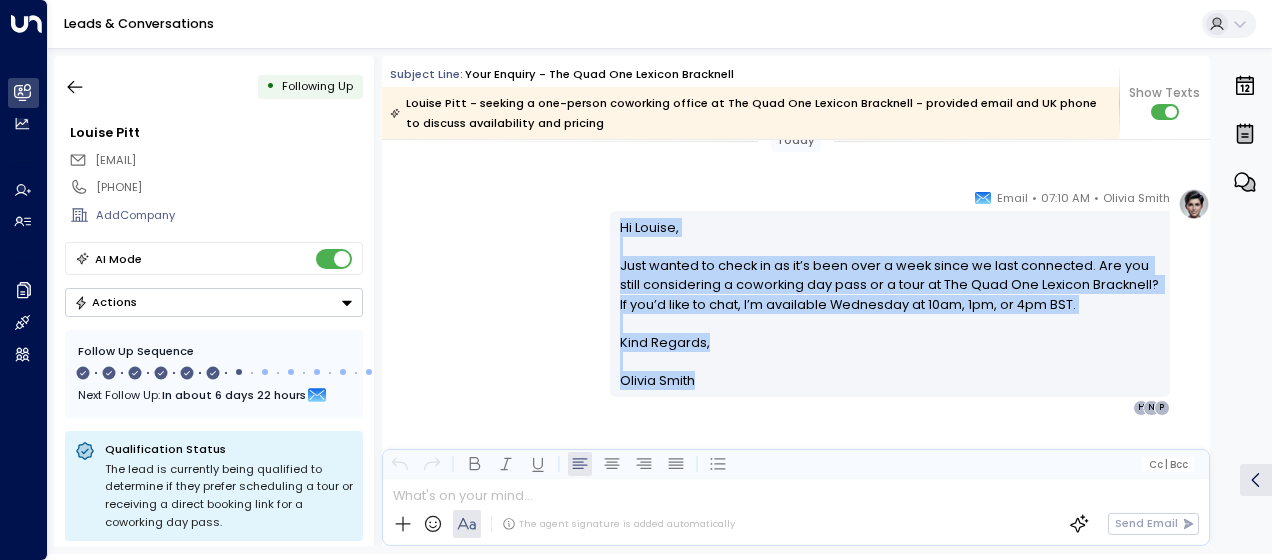 drag, startPoint x: 615, startPoint y: 222, endPoint x: 708, endPoint y: 382, distance: 185.06485 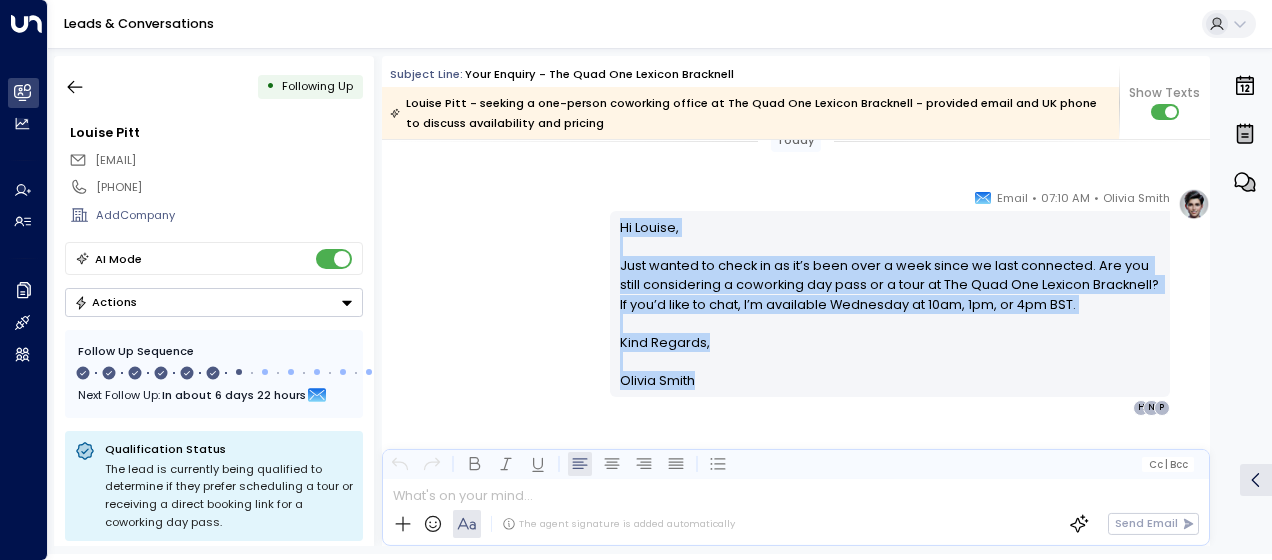 copy on "Hi Louise, Just wanted to check in as it’s been over a week since we last connected. Are you still considering a coworking day pass or a tour at The Quad One Lexicon Bracknell? If you’d like to chat, I’m available Wednesday at 10am, 1pm, or 4pm BST. Kind Regards, Olivia Smith" 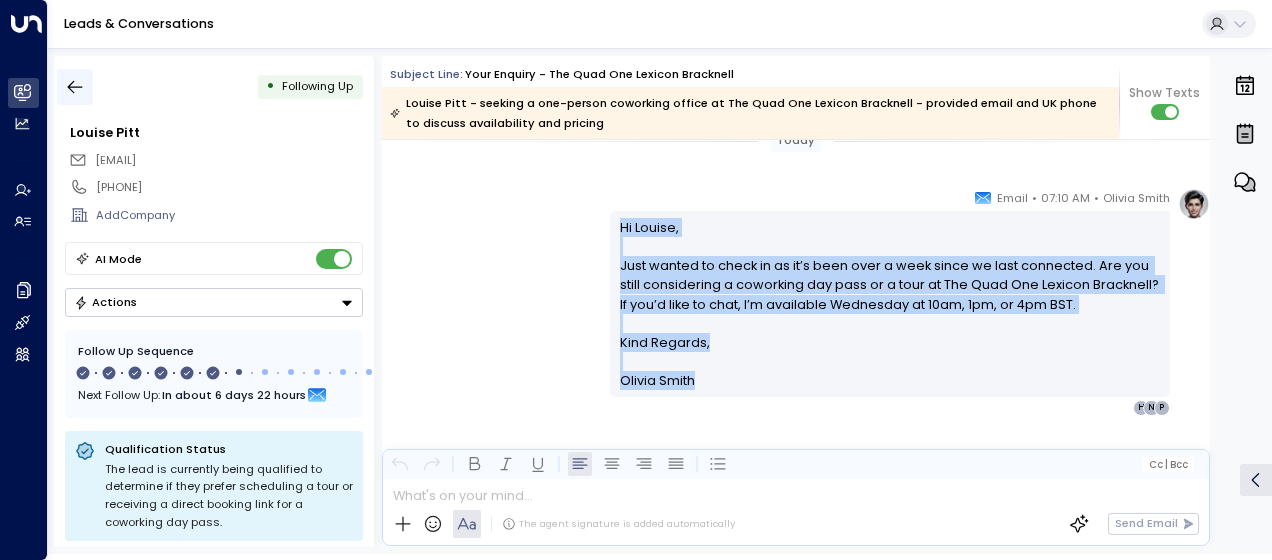 click 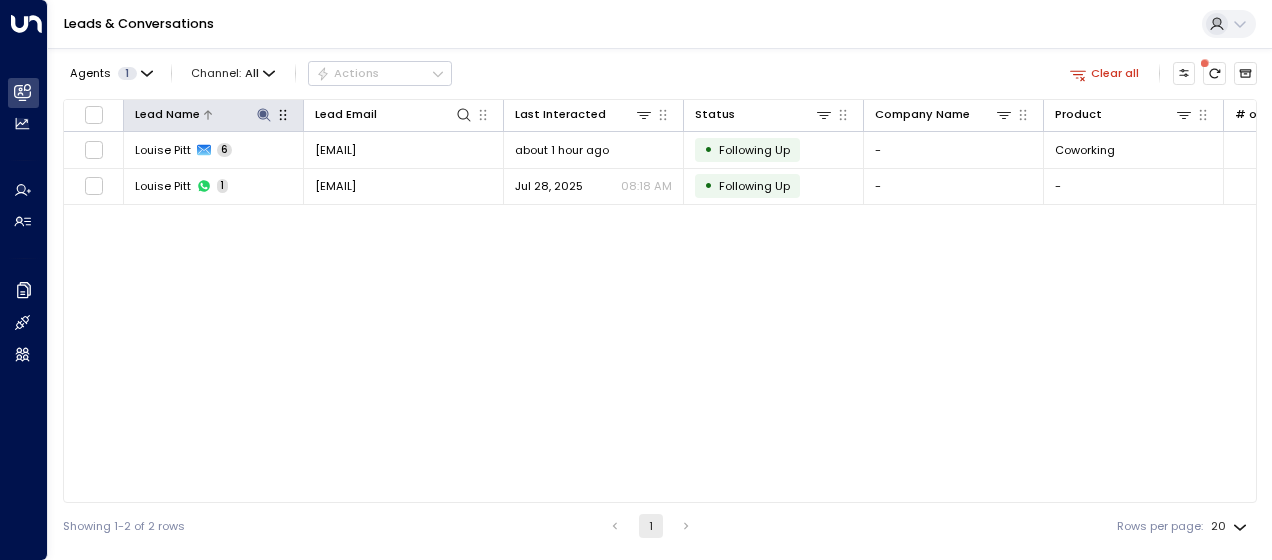 click 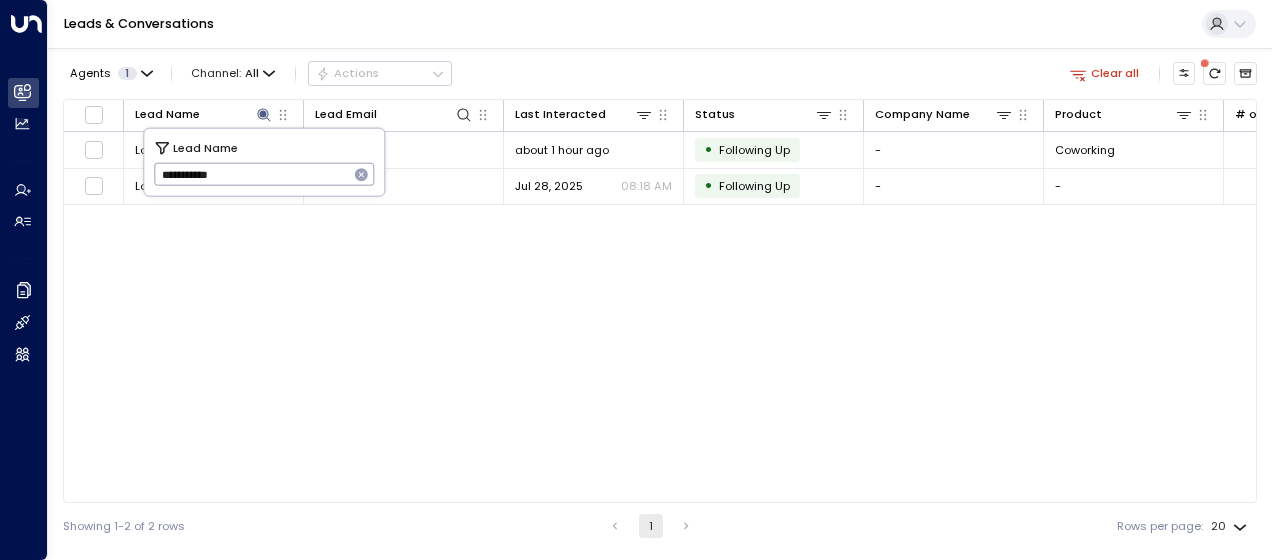 drag, startPoint x: 158, startPoint y: 176, endPoint x: 292, endPoint y: 166, distance: 134.37262 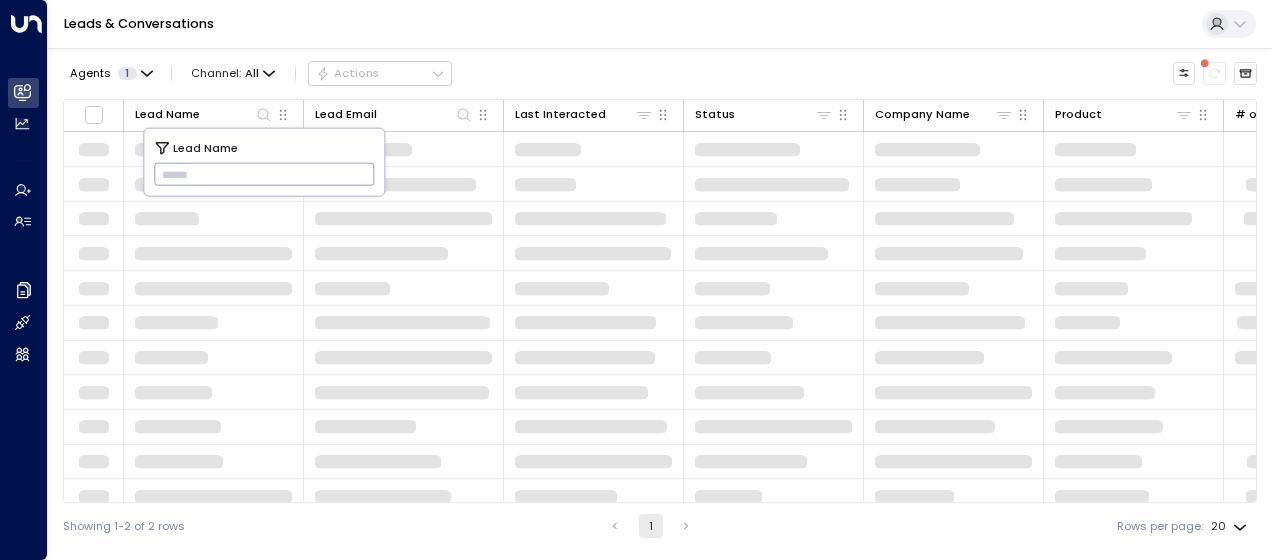 click at bounding box center (264, 174) 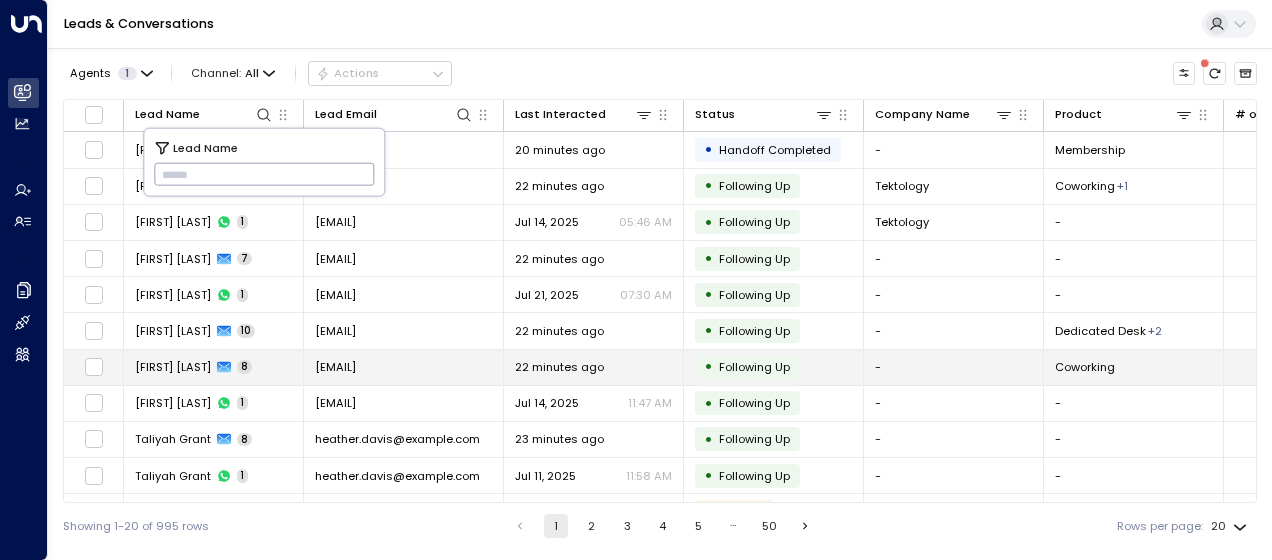 type on "**********" 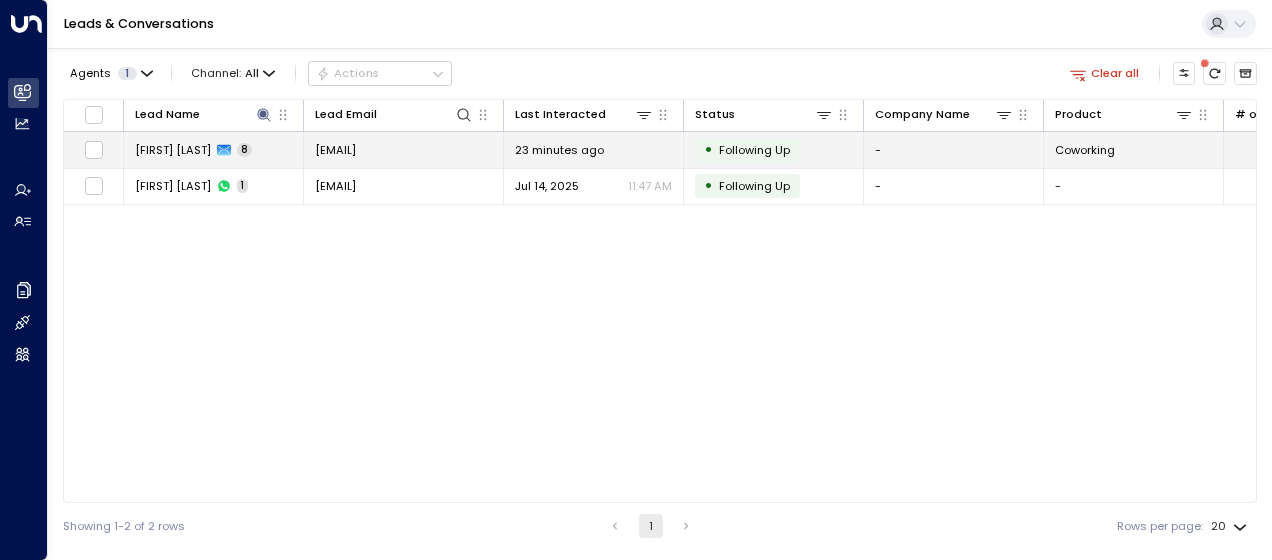 click on "23 minutes ago" at bounding box center [559, 150] 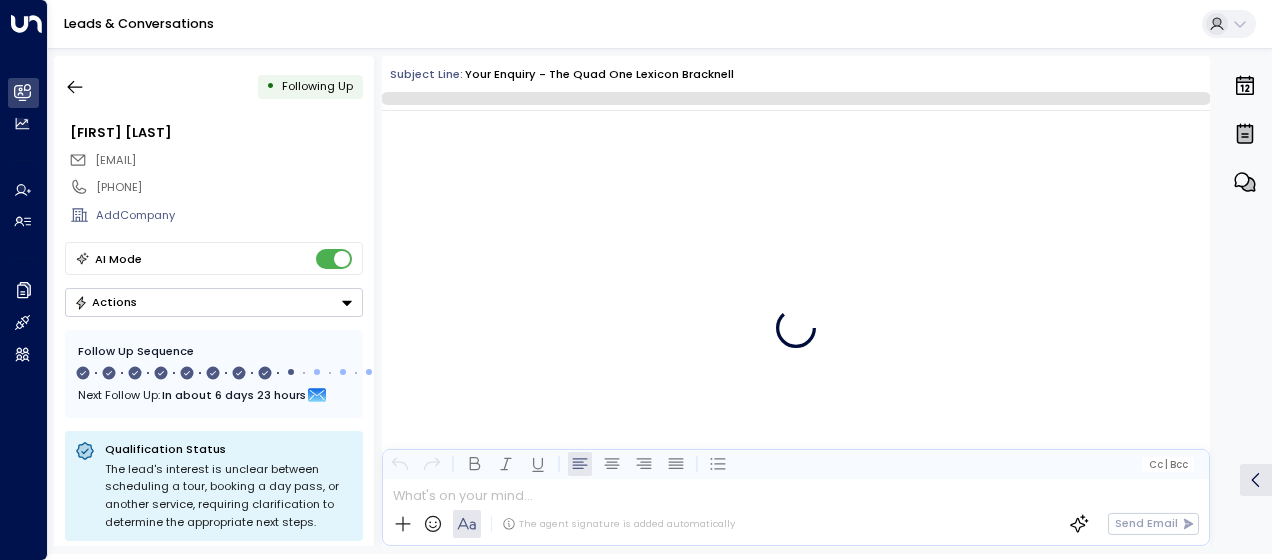 scroll, scrollTop: 6428, scrollLeft: 0, axis: vertical 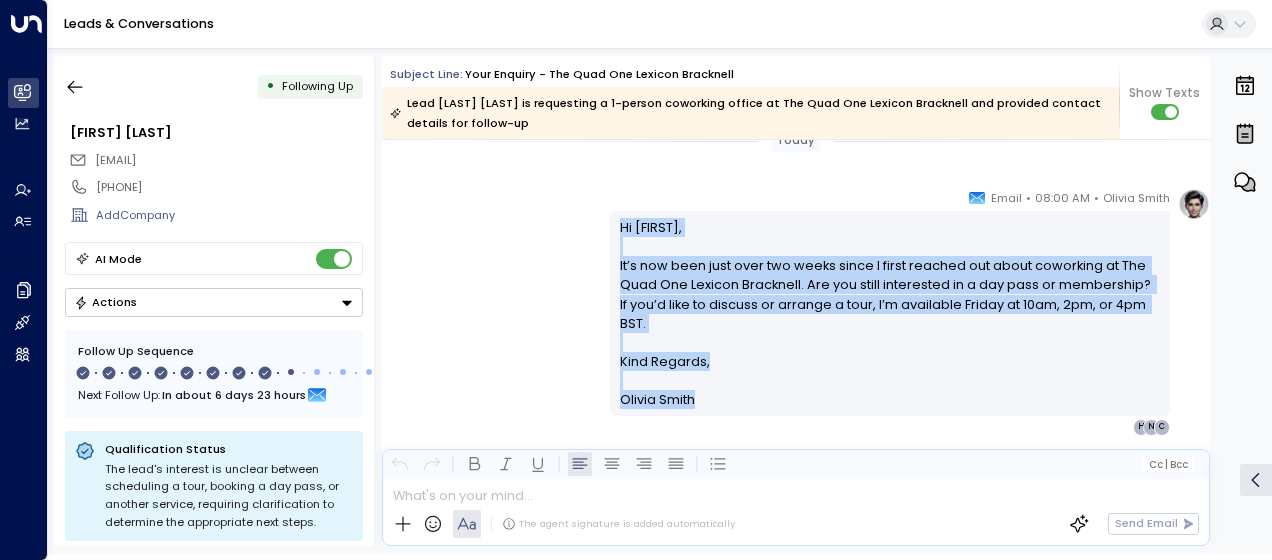 drag, startPoint x: 616, startPoint y: 220, endPoint x: 710, endPoint y: 380, distance: 185.5694 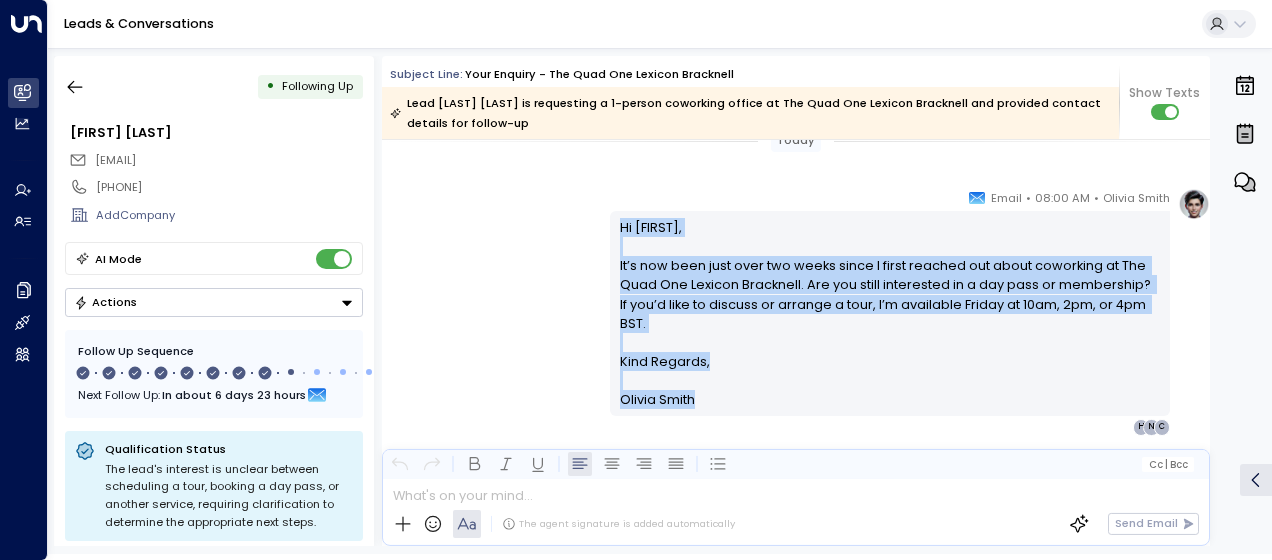 drag, startPoint x: 710, startPoint y: 380, endPoint x: 637, endPoint y: 292, distance: 114.33722 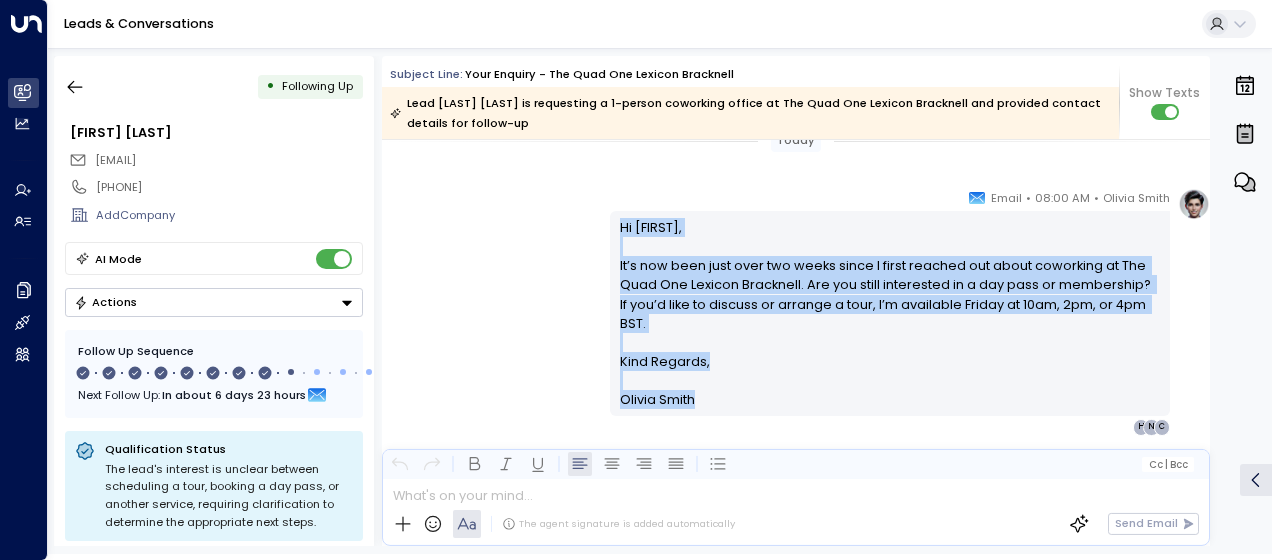 copy on "Hi Clare, It’s now been just over two weeks since I first reached out about coworking at The Quad One Lexicon Bracknell. Are you still interested in a day pass or membership? If you’d like to discuss or arrange a tour, I’m available Friday at 10am, 2pm, or 4pm BST. Kind Regards, Olivia Smith" 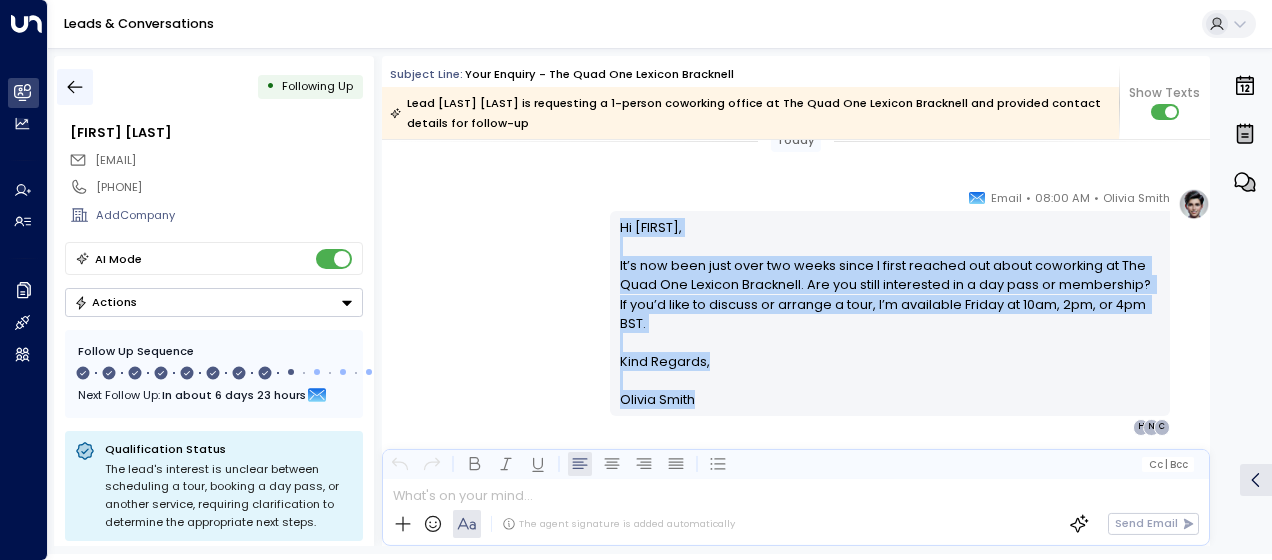 click 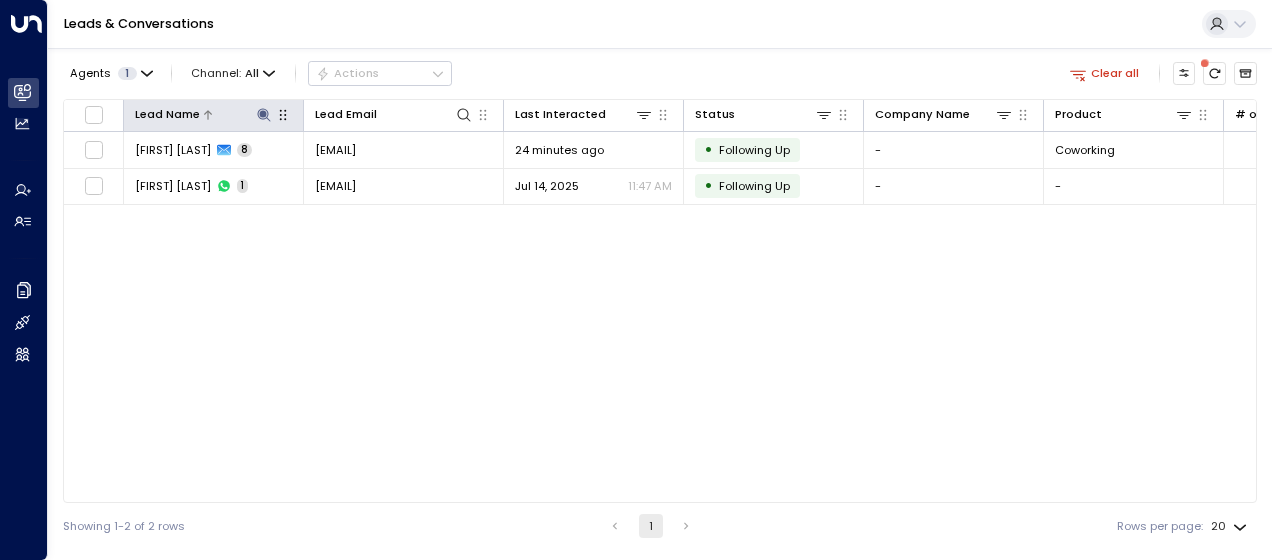 click 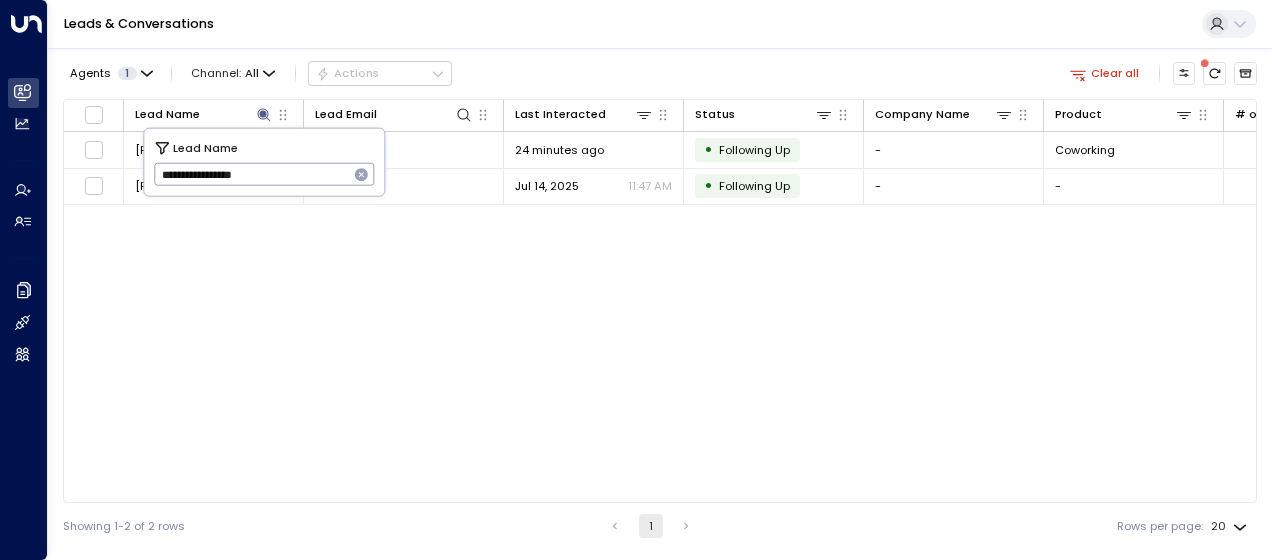 drag, startPoint x: 160, startPoint y: 175, endPoint x: 344, endPoint y: 179, distance: 184.04347 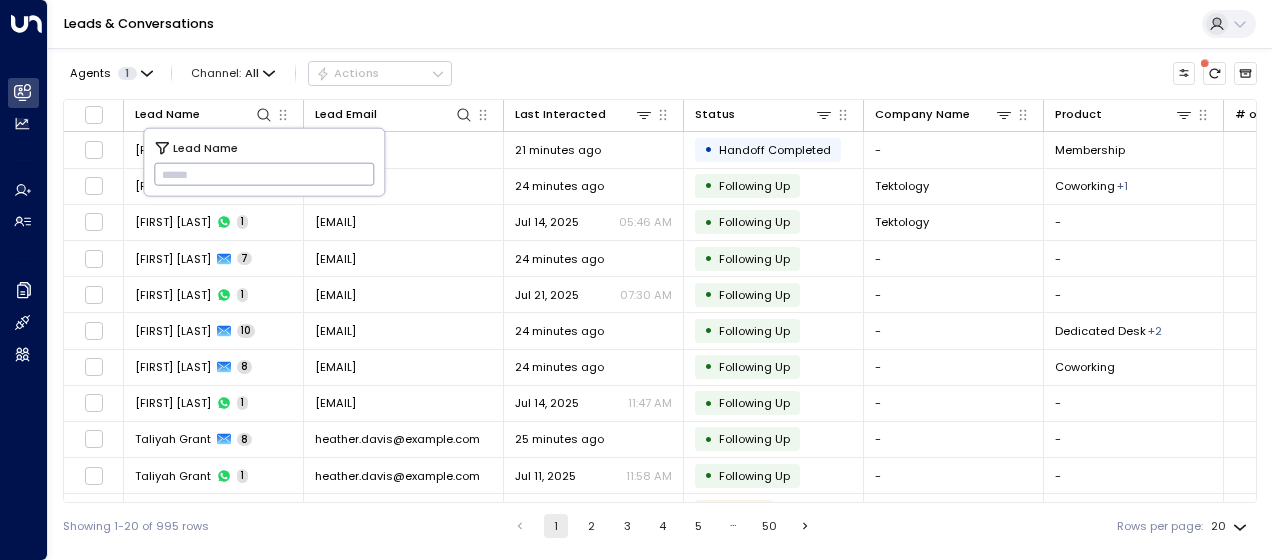 click at bounding box center [264, 174] 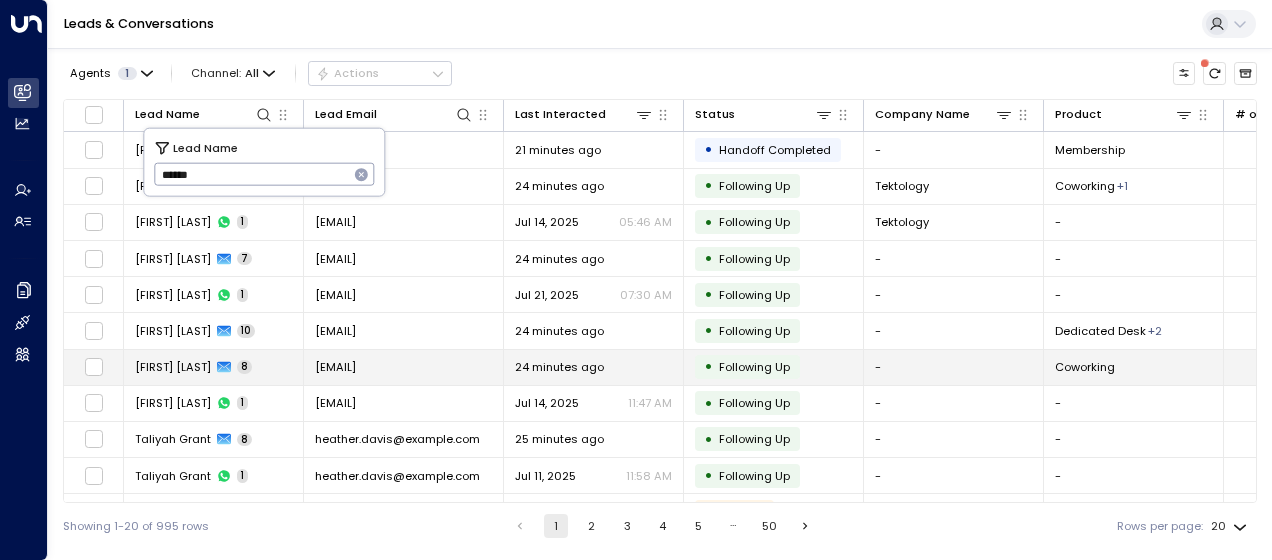 type on "******" 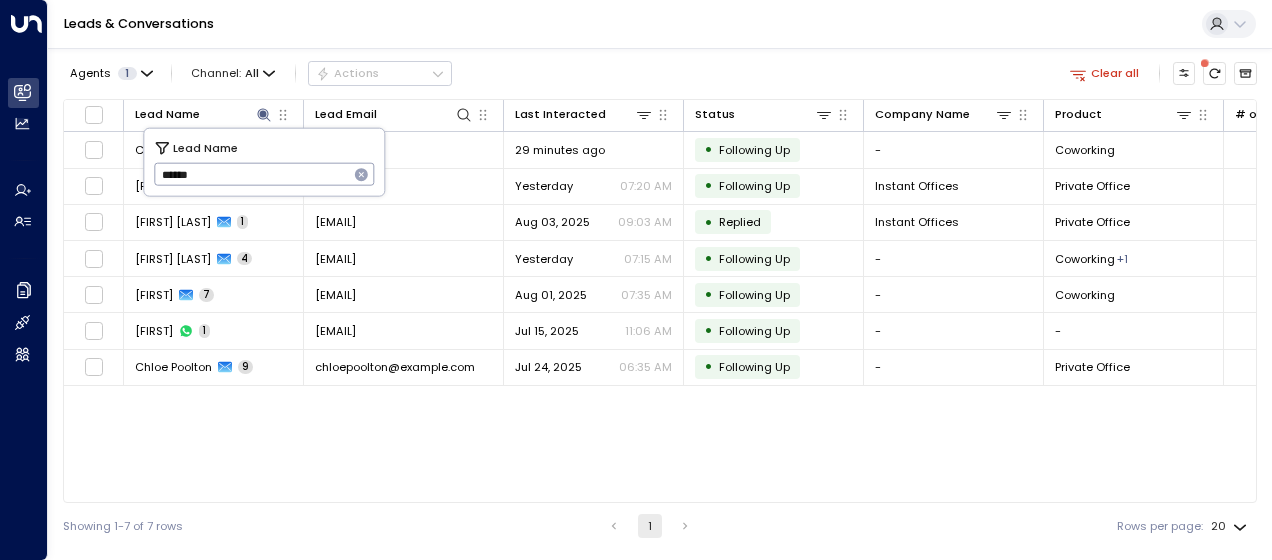 click on "Lead Name Lead Email Last Interacted Status Company Name Product # of people AI mode Trigger Phone Region Location [FIRST] [LAST] 5 [EMAIL] 29 minutes ago • Following Up - Coworking 1 sales@newflex.com - Bristol Serendipity Labs Bristol Aztec West [FIRST] [LAST] 4 [EMAIL] Yesterday 07:20 AM • Following Up Instant Offices Private Office 2 sales@newflex.com - London London Victoria Palace Street [FIRST] [LAST] 1 [EMAIL] Aug 03, 2025 09:03 AM • Replied Instant Offices Private Office 1 sales@newflex.com - London London Millbank 15th Floor [FIRST] [LAST] 4 [EMAIL] Yesterday 07:15 AM • Following Up - Coworking + 1 2 sales@newflex.com - London London Victoria Palace Street [FIRST] 7 [EMAIL] Aug 01, 2025 07:35 AM • Following Up - Coworking 1 sales@newflex.com [PHONE] Bracknell The Quad One Lexicon Bracknell [FIRST] 1 [EMAIL] Jul 15, 2025 11:06 AM • Following Up - - - [PHONE] [PHONE] - - 9 06:35 AM" at bounding box center (660, 301) 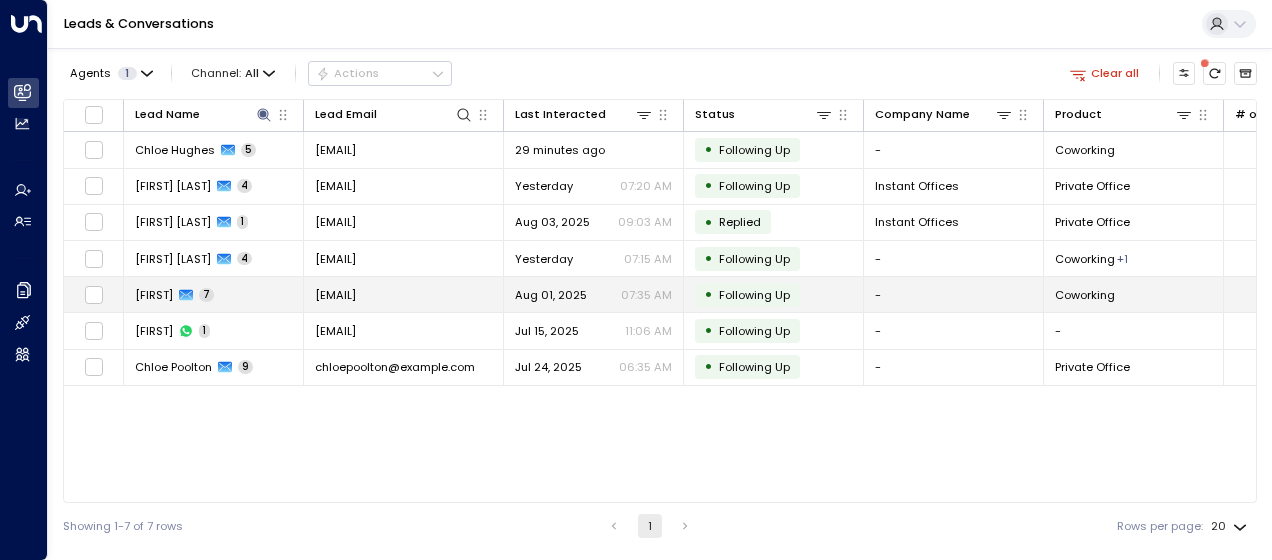 click on "Aug 01, 2025" at bounding box center [551, 295] 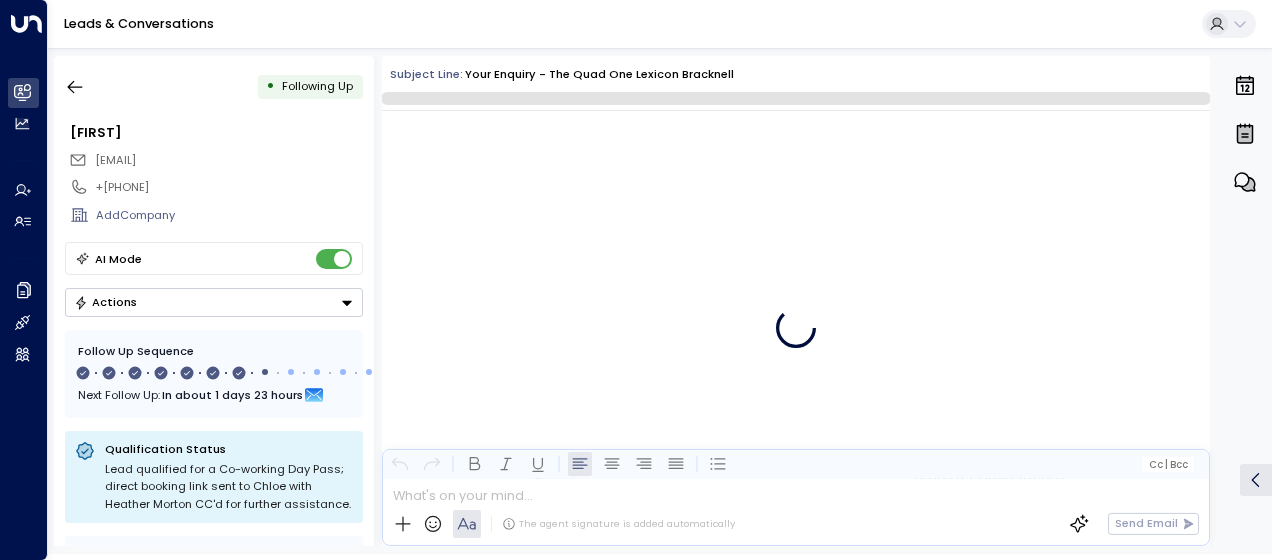 scroll, scrollTop: 5388, scrollLeft: 0, axis: vertical 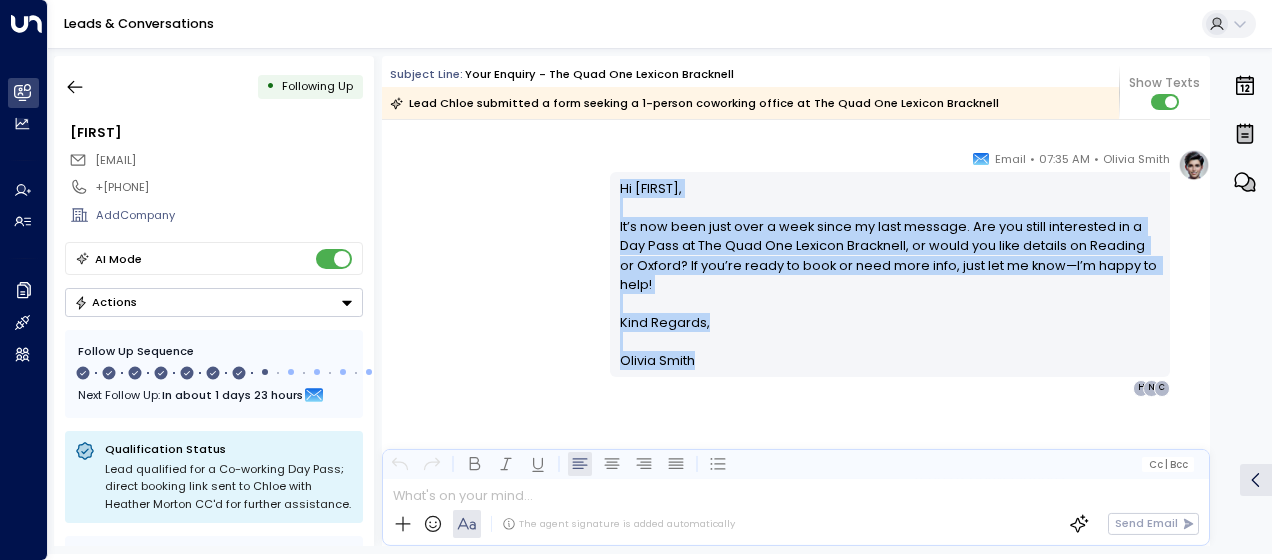 drag, startPoint x: 617, startPoint y: 188, endPoint x: 709, endPoint y: 356, distance: 191.54112 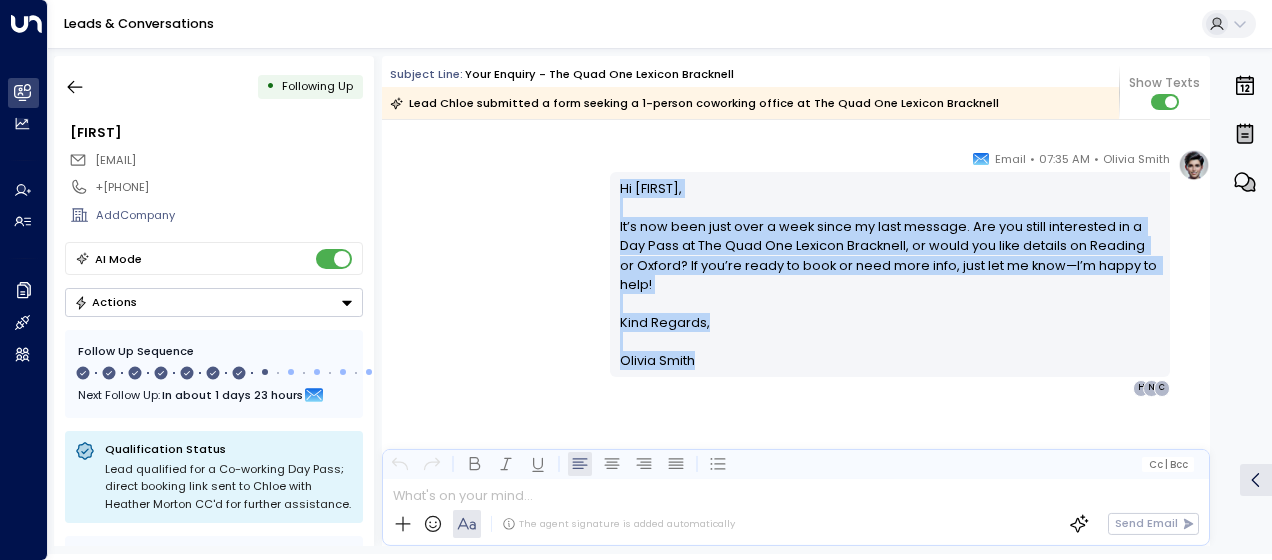 copy on "Hi Chloe, It’s now been just over a week since my last message. Are you still interested in a Day Pass at The Quad One Lexicon Bracknell, or would you like details on Reading or Oxford? If you’re ready to book or need more info, just let me know—I’m happy to help! Kind Regards, Olivia Smith" 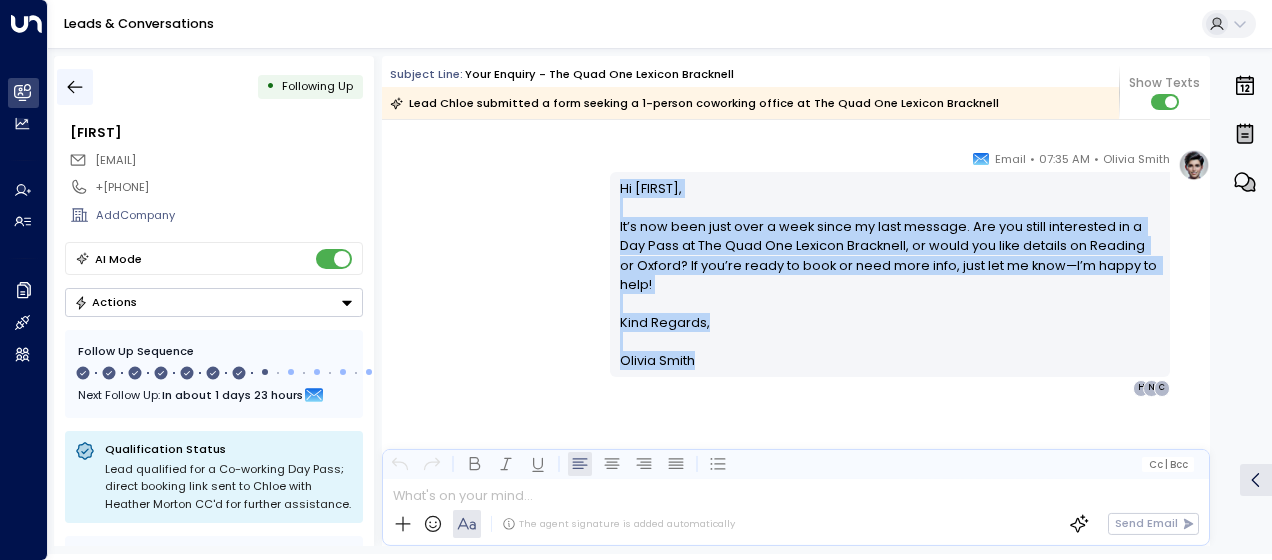 click 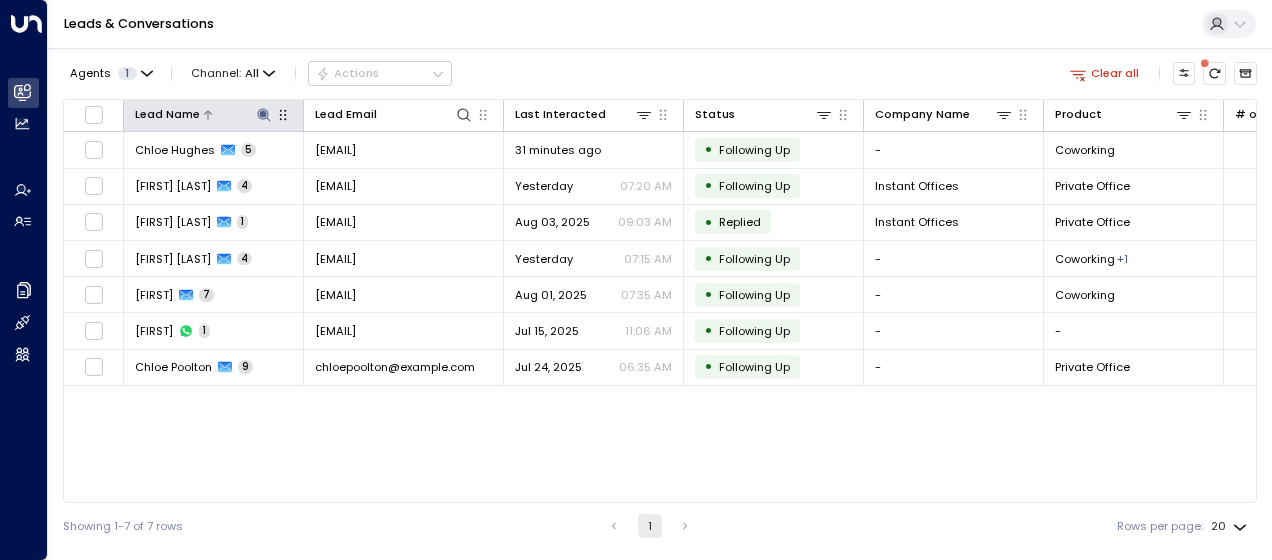 click 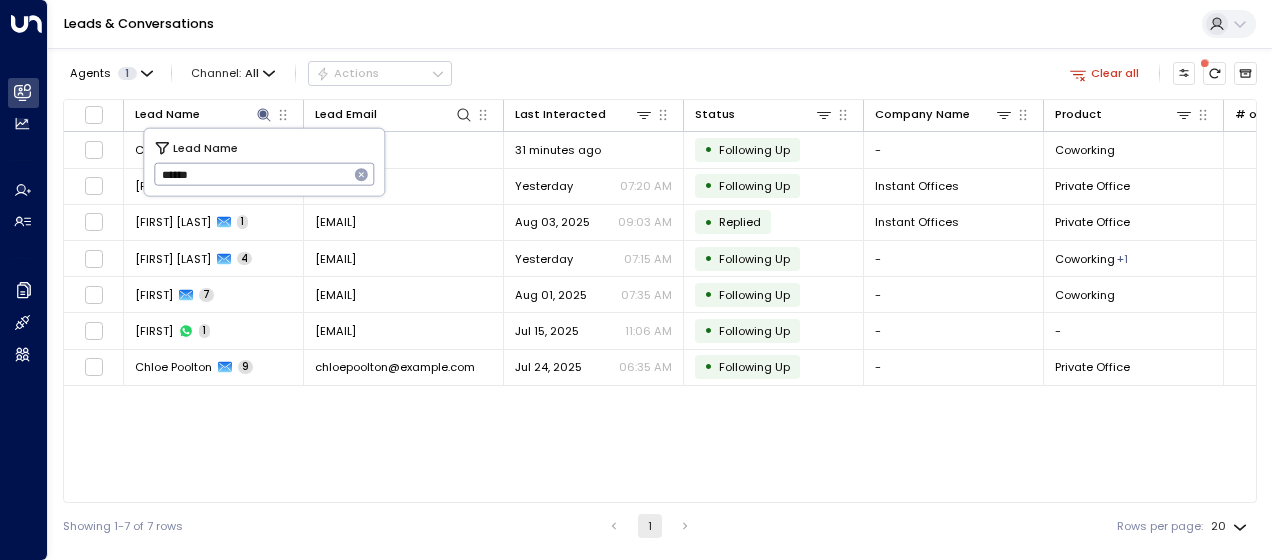 drag, startPoint x: 160, startPoint y: 179, endPoint x: 227, endPoint y: 182, distance: 67.06713 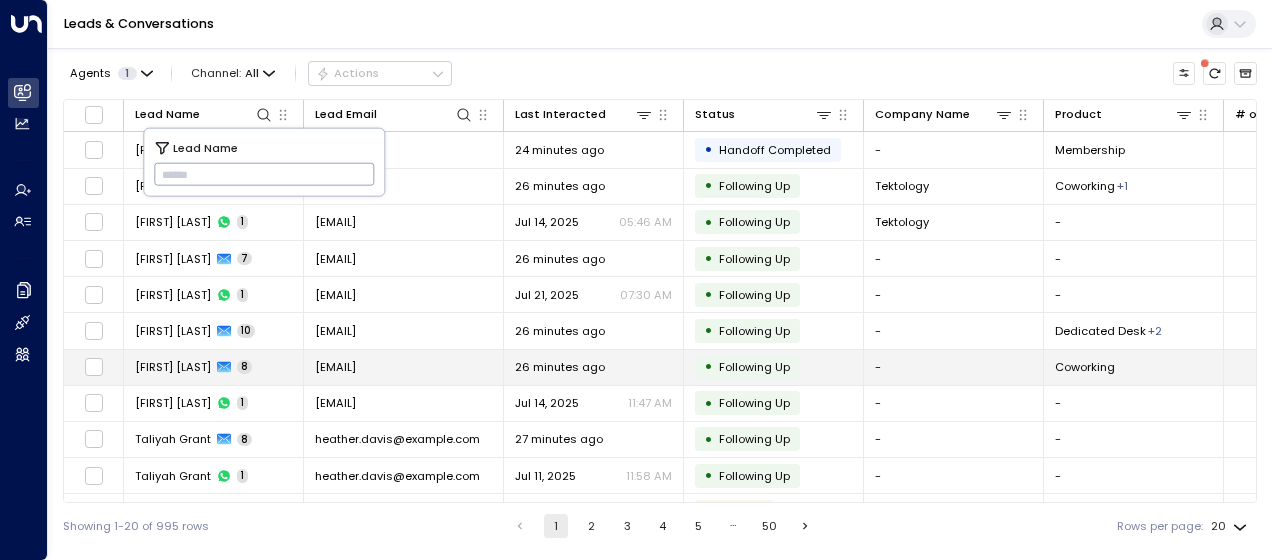 type on "**********" 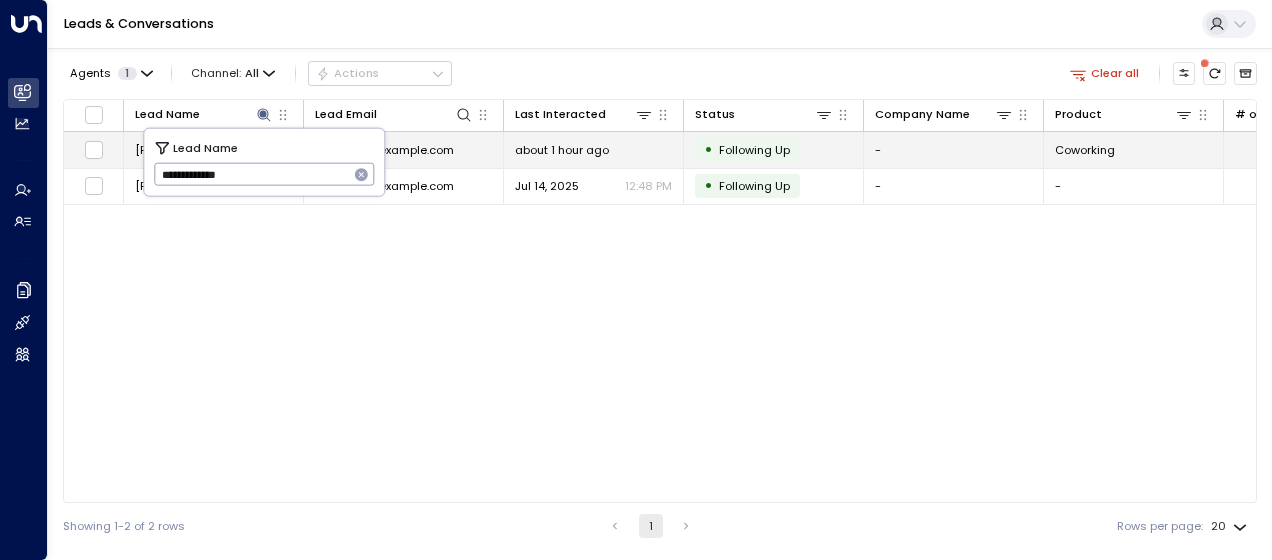click on "about 1 hour ago" at bounding box center (562, 150) 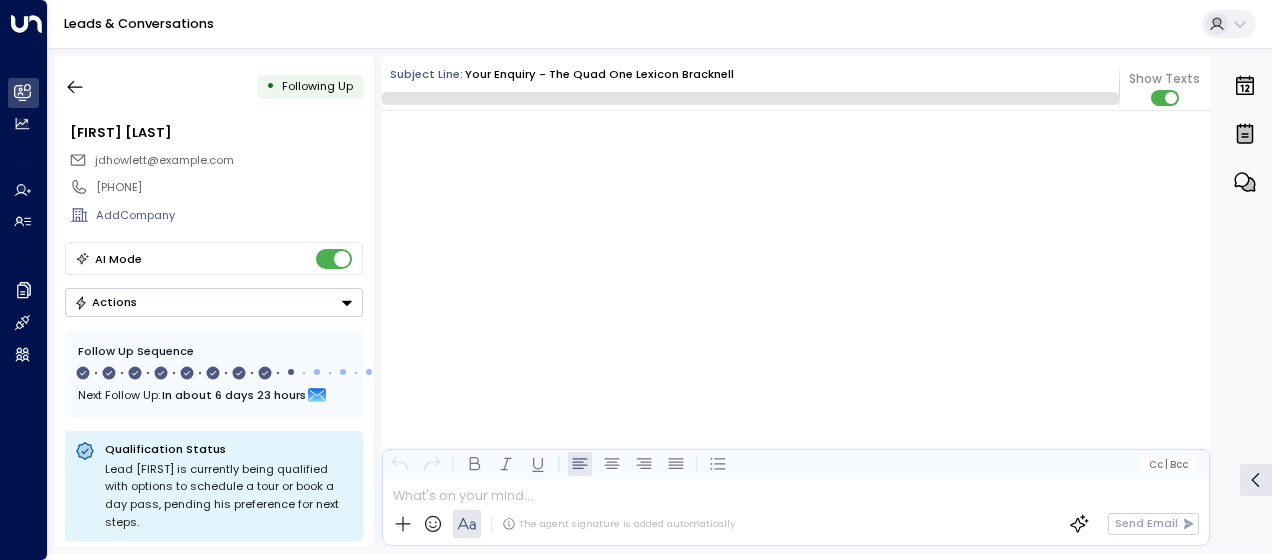 scroll, scrollTop: 6600, scrollLeft: 0, axis: vertical 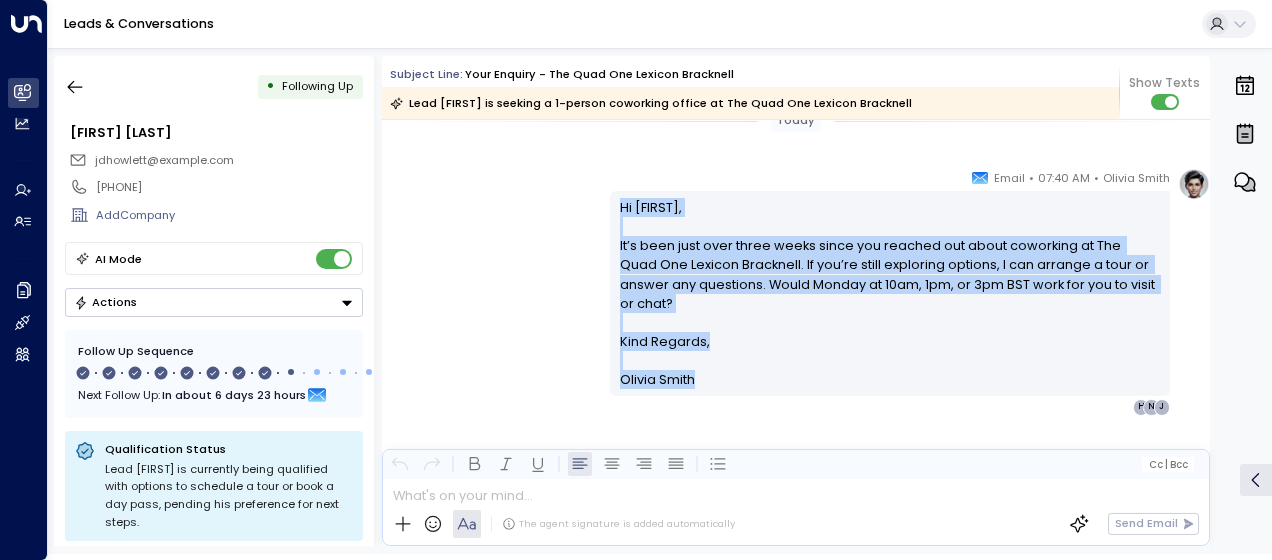 drag, startPoint x: 616, startPoint y: 201, endPoint x: 716, endPoint y: 359, distance: 186.98663 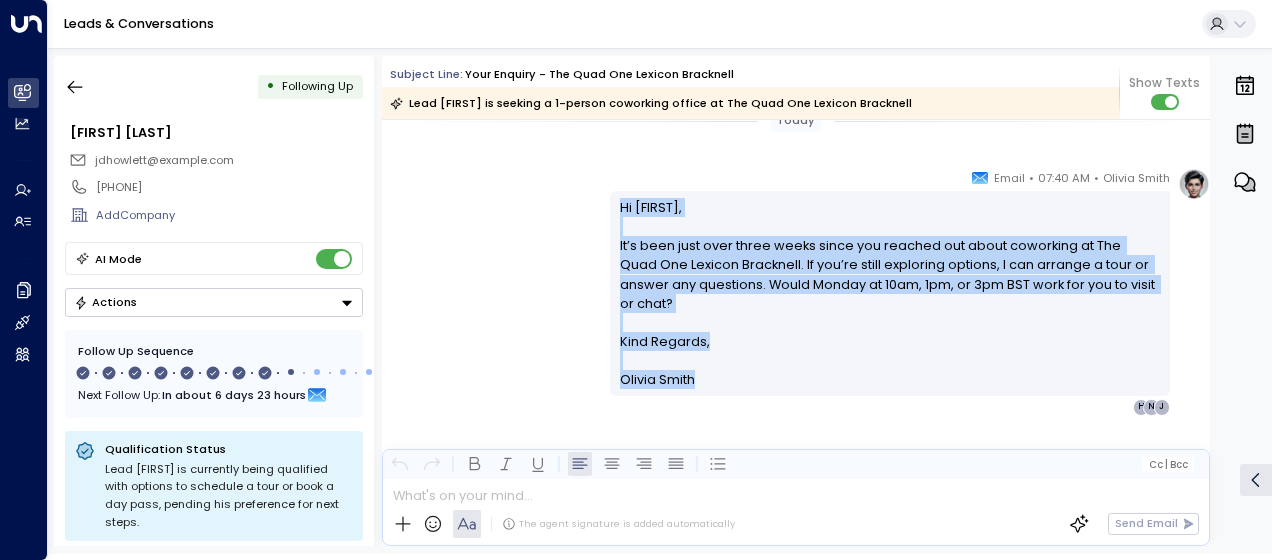 copy on "Hi James, It’s been just over three weeks since you reached out about coworking at The Quad One Lexicon Bracknell. If you’re still exploring options, I can arrange a tour or answer any questions. Would Monday at 10am, 1pm, or 3pm BST work for you to visit or chat? Kind Regards, Olivia Smith" 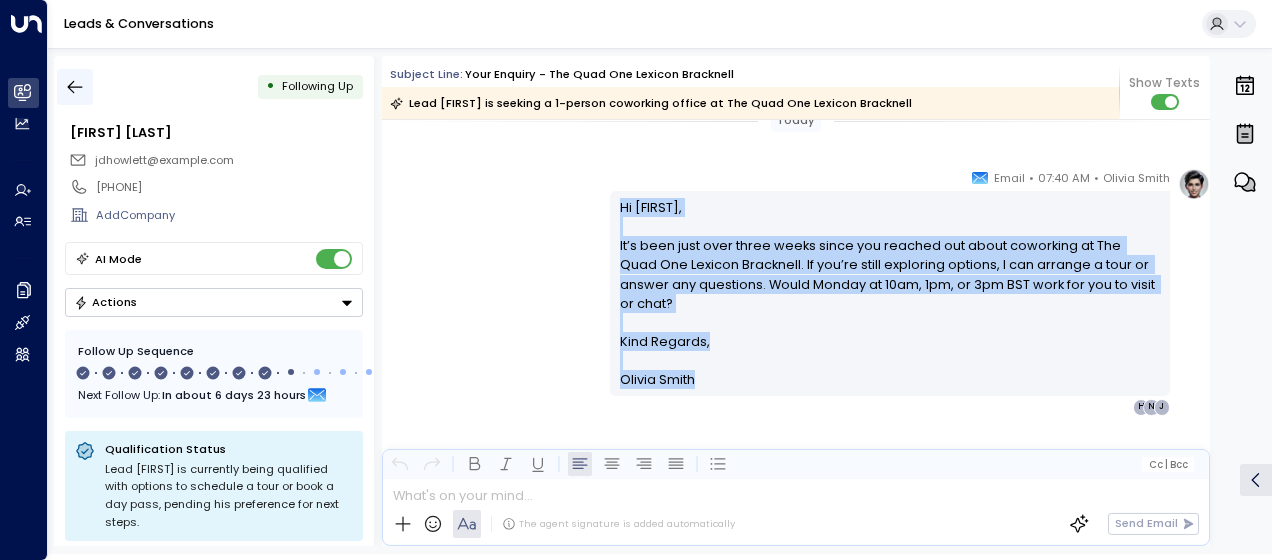 click 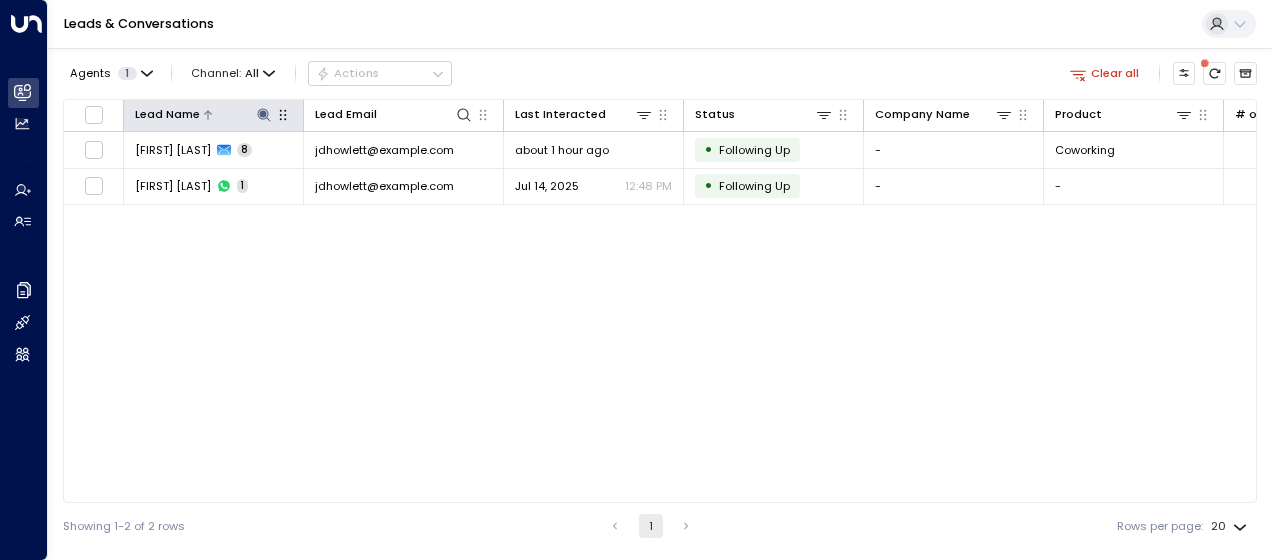 click 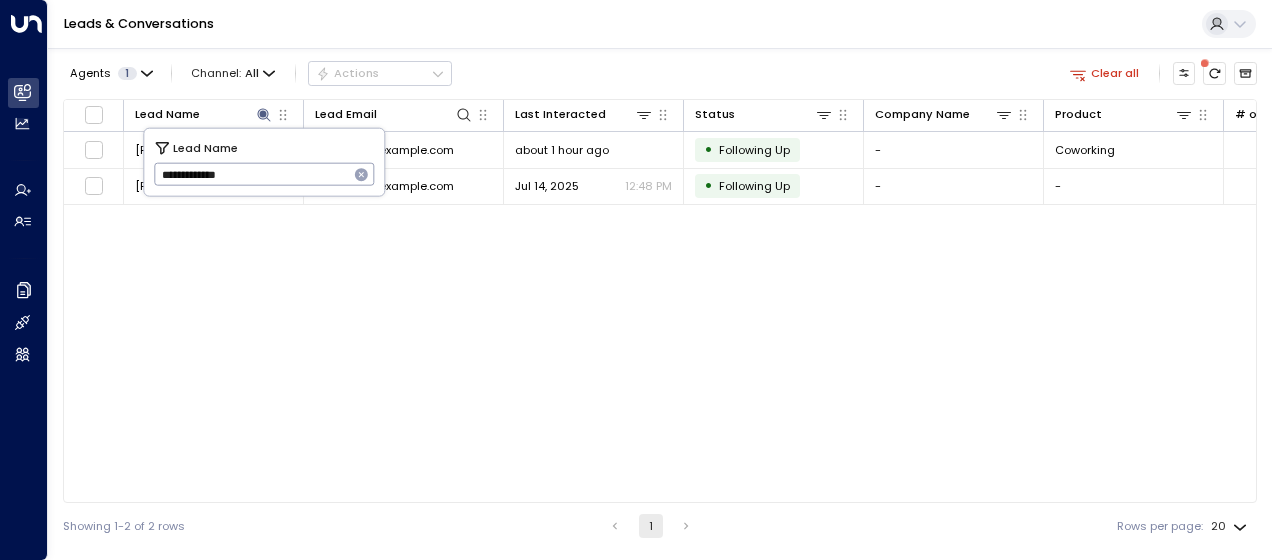drag, startPoint x: 151, startPoint y: 169, endPoint x: 279, endPoint y: 172, distance: 128.03516 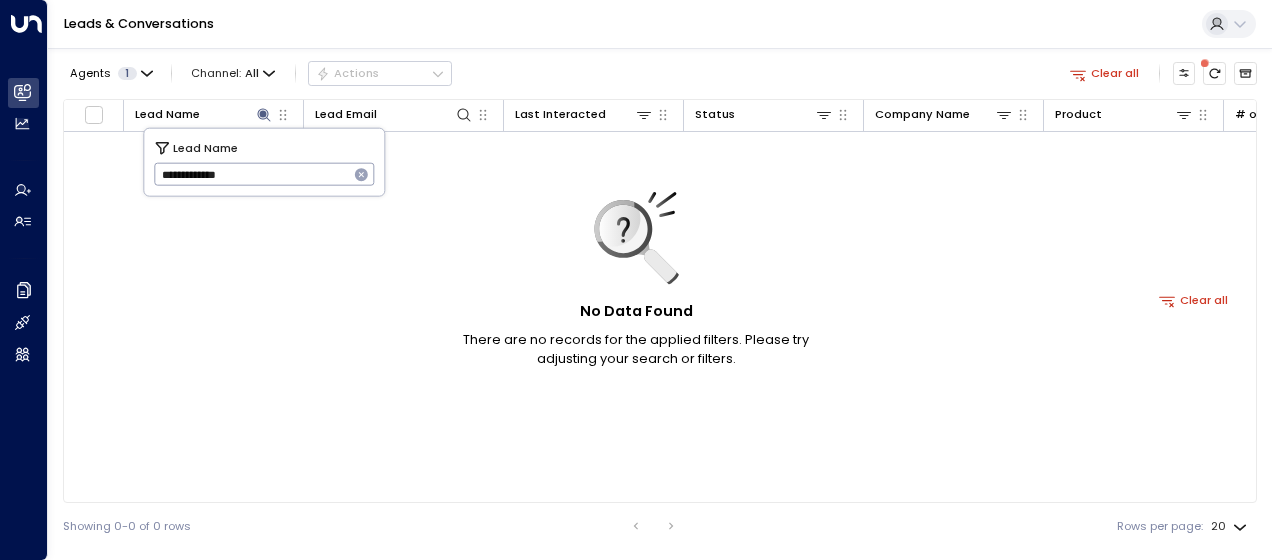 type on "**********" 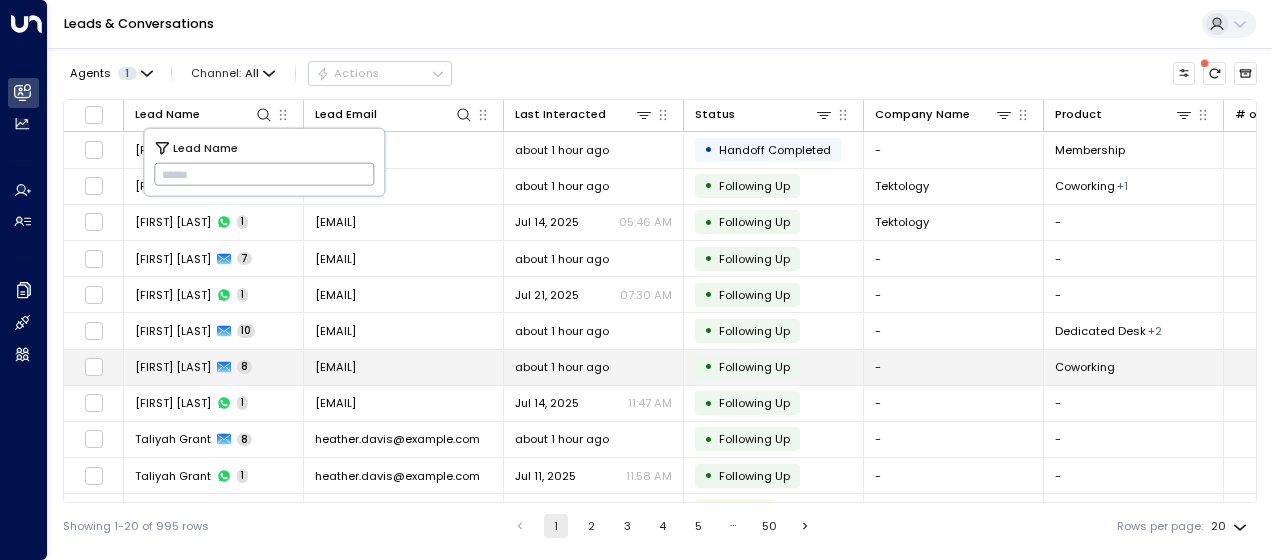 type on "**********" 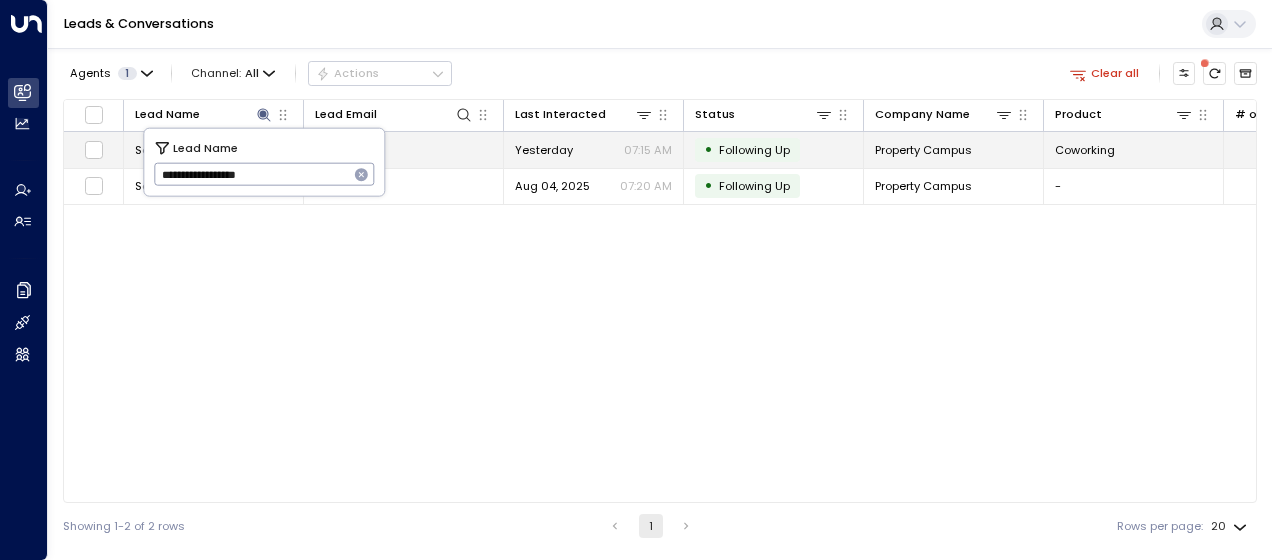 click on "[EMAIL]" at bounding box center (335, 150) 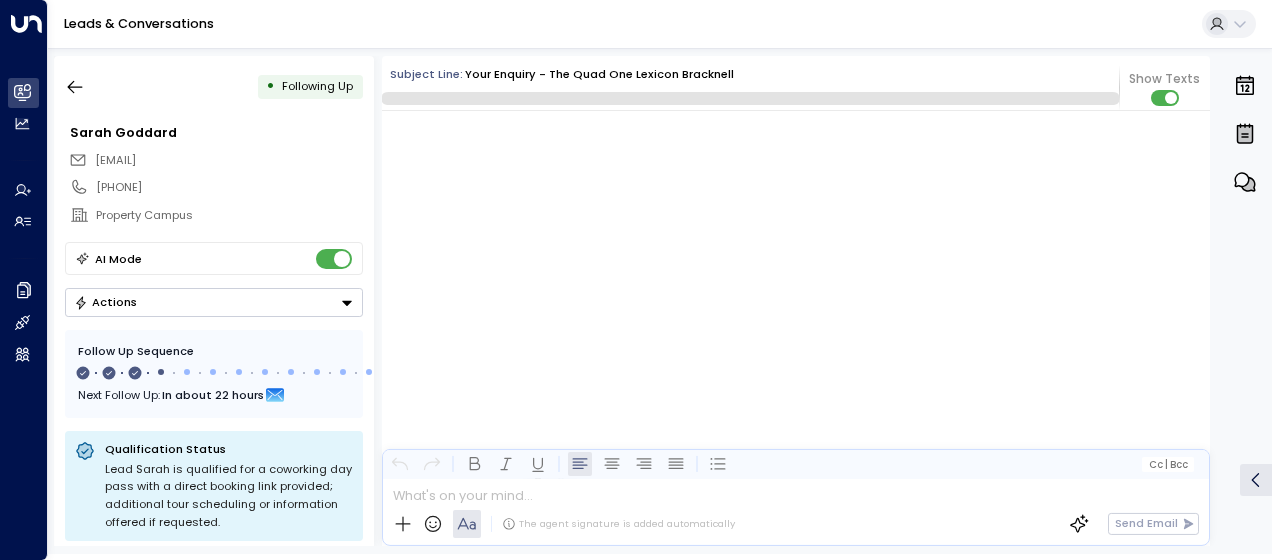 scroll, scrollTop: 1317, scrollLeft: 0, axis: vertical 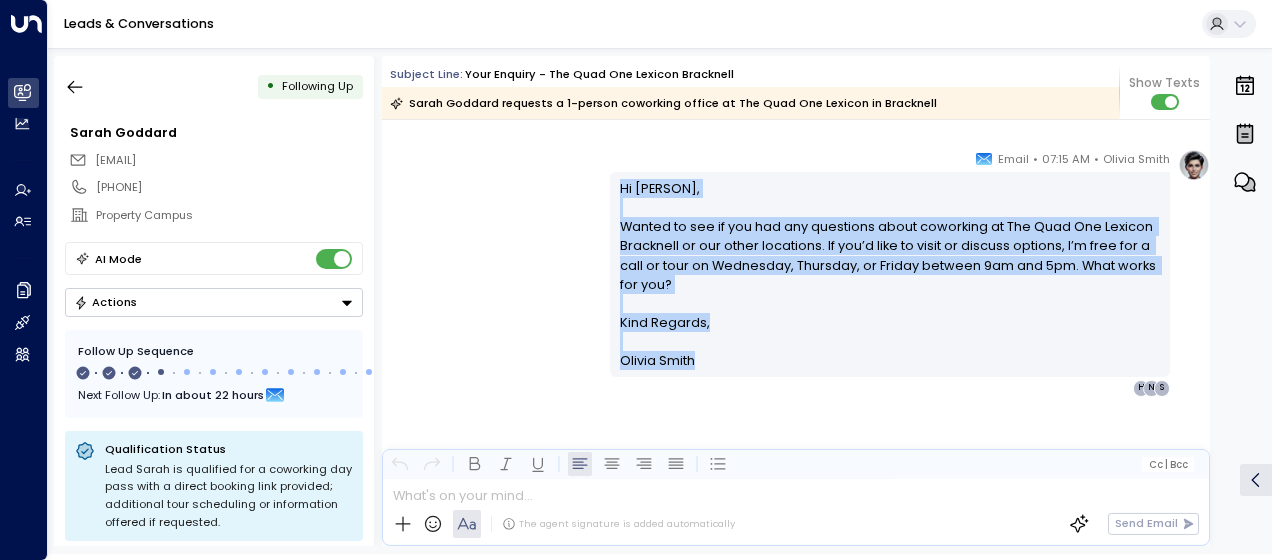 drag, startPoint x: 616, startPoint y: 189, endPoint x: 730, endPoint y: 369, distance: 213.06337 